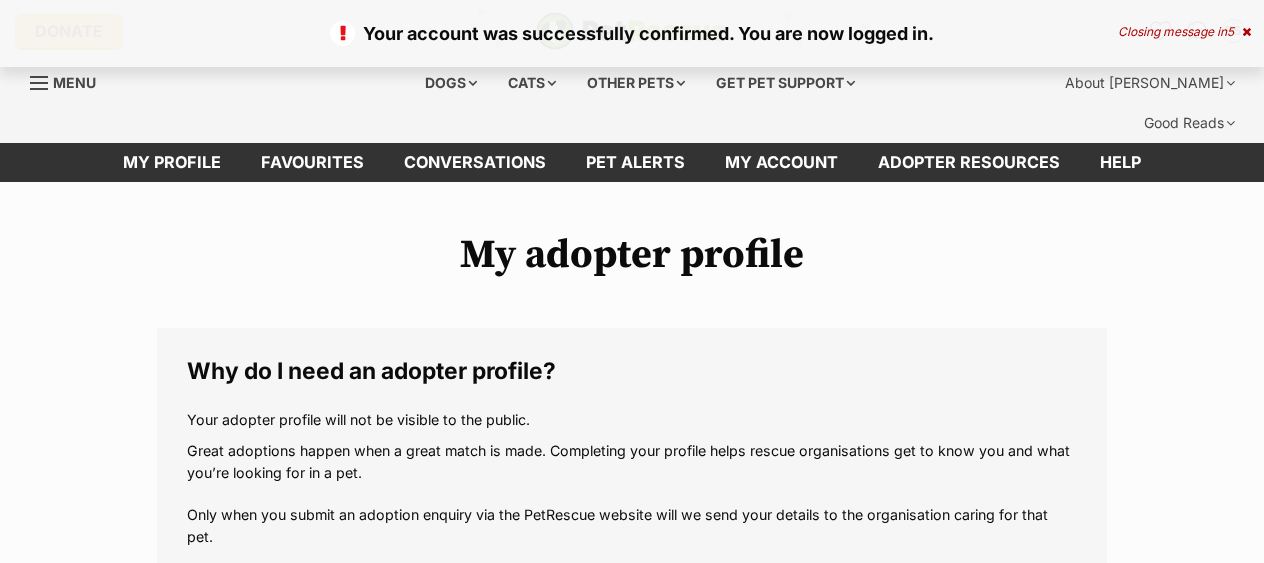 scroll, scrollTop: 0, scrollLeft: 0, axis: both 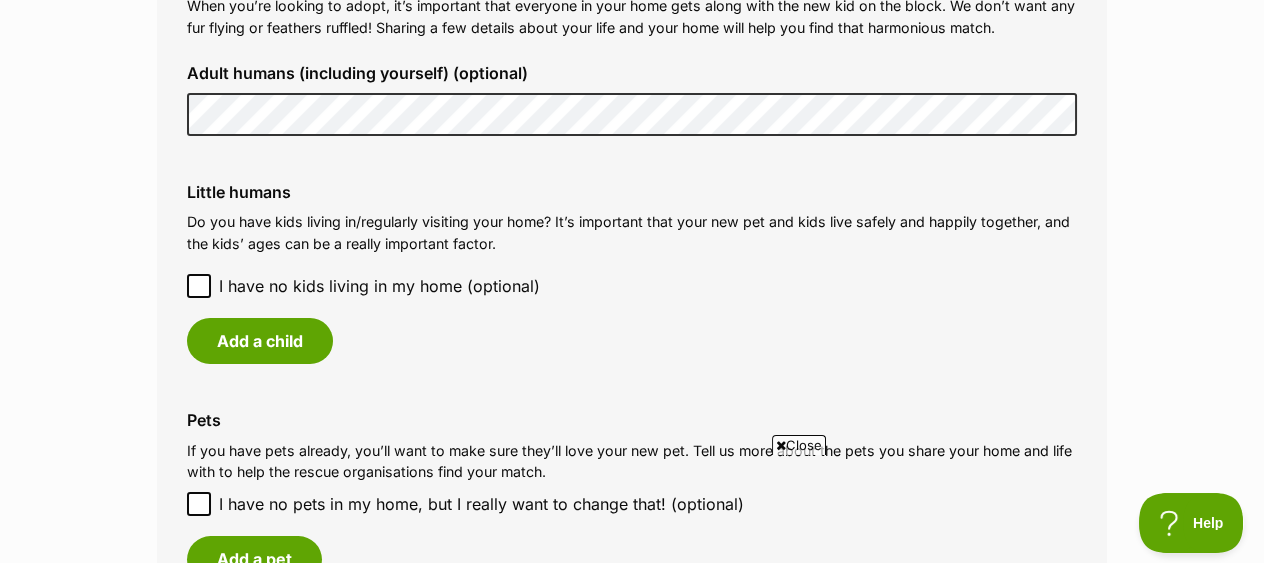 click 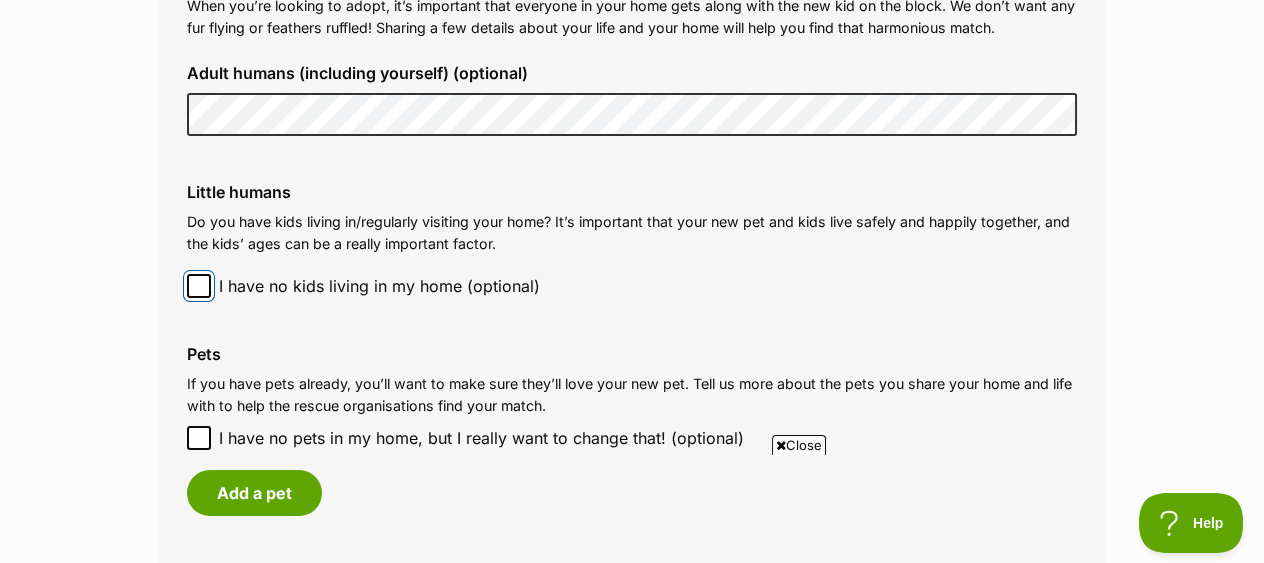 scroll, scrollTop: 1700, scrollLeft: 0, axis: vertical 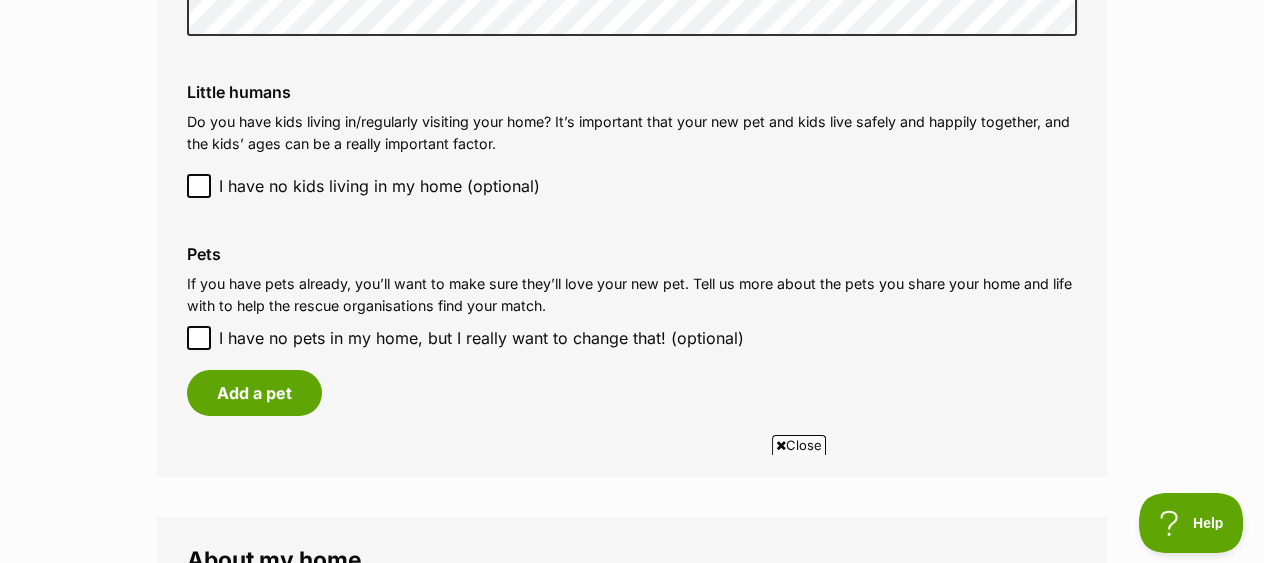 click 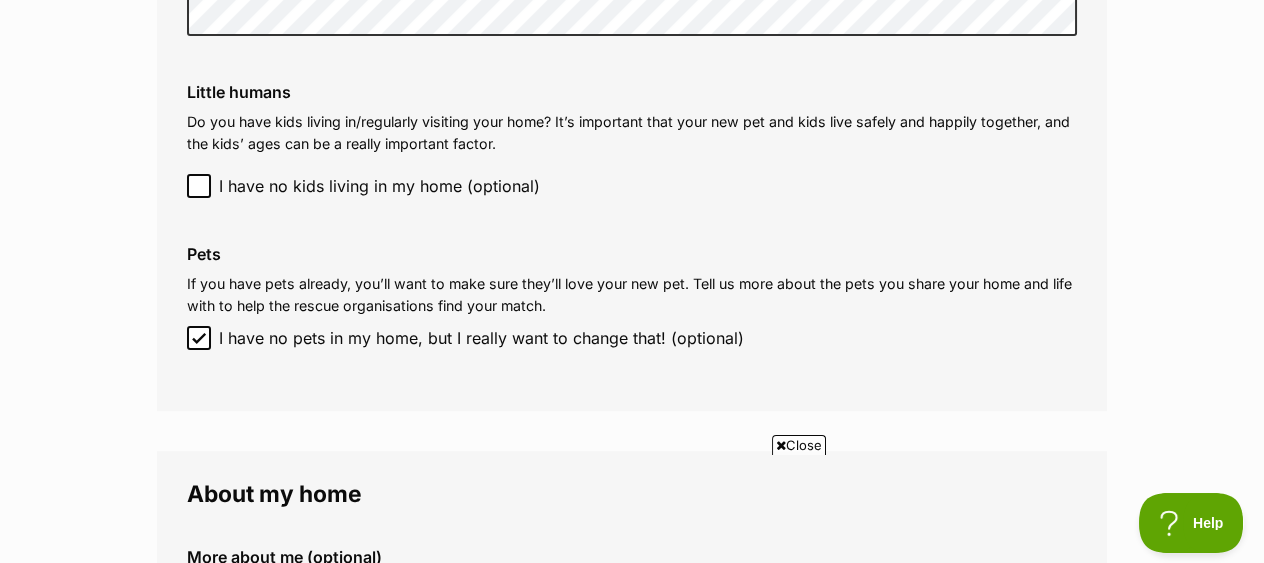click 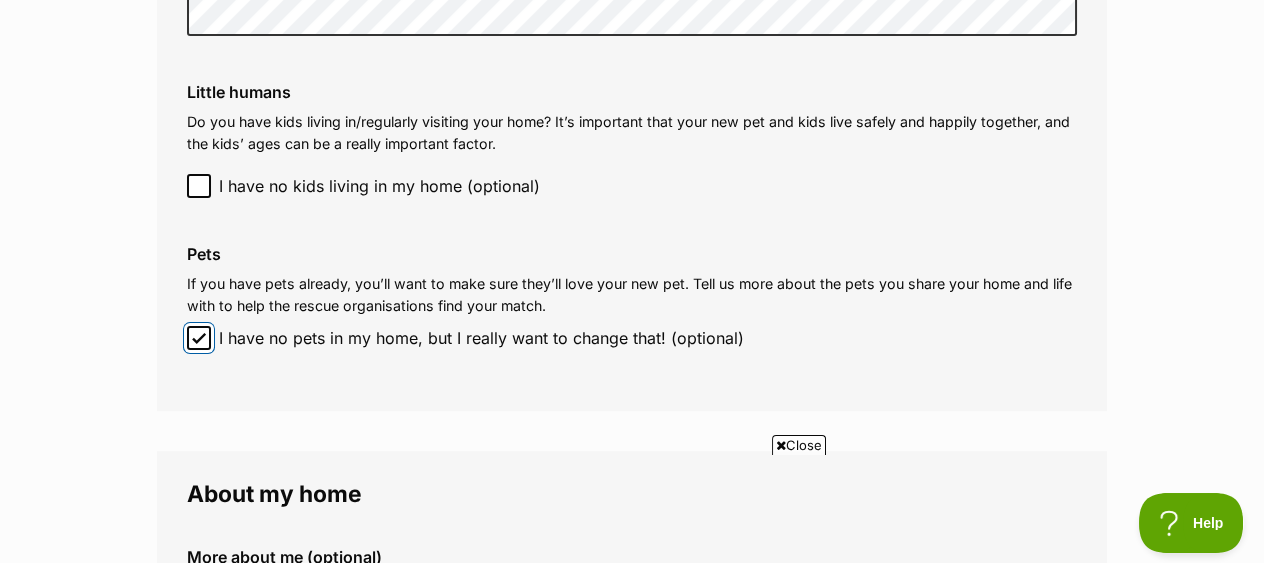 click on "I have no pets in my home, but I really want to change that! (optional)" at bounding box center (199, 338) 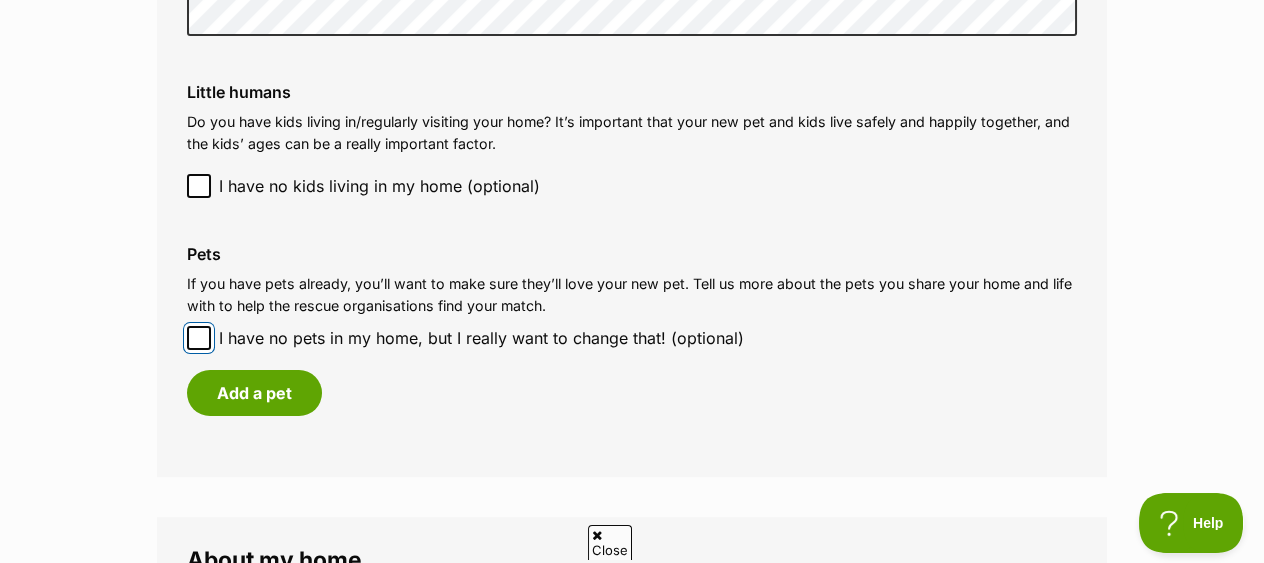 scroll, scrollTop: 0, scrollLeft: 0, axis: both 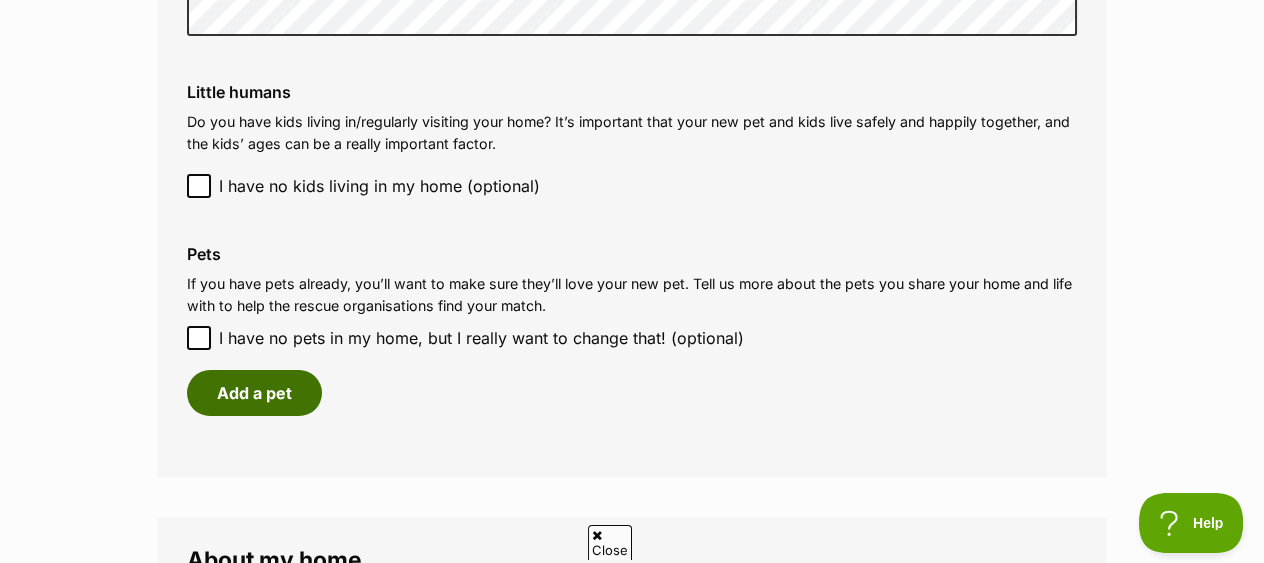 click on "Add a pet" at bounding box center [254, 393] 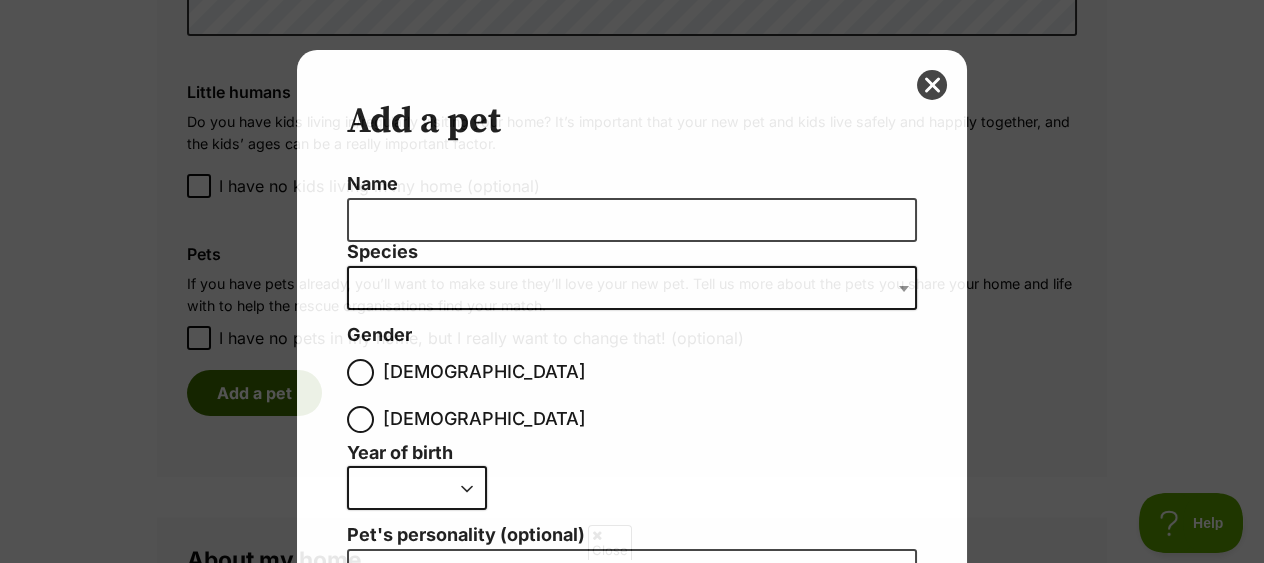 scroll, scrollTop: 0, scrollLeft: 0, axis: both 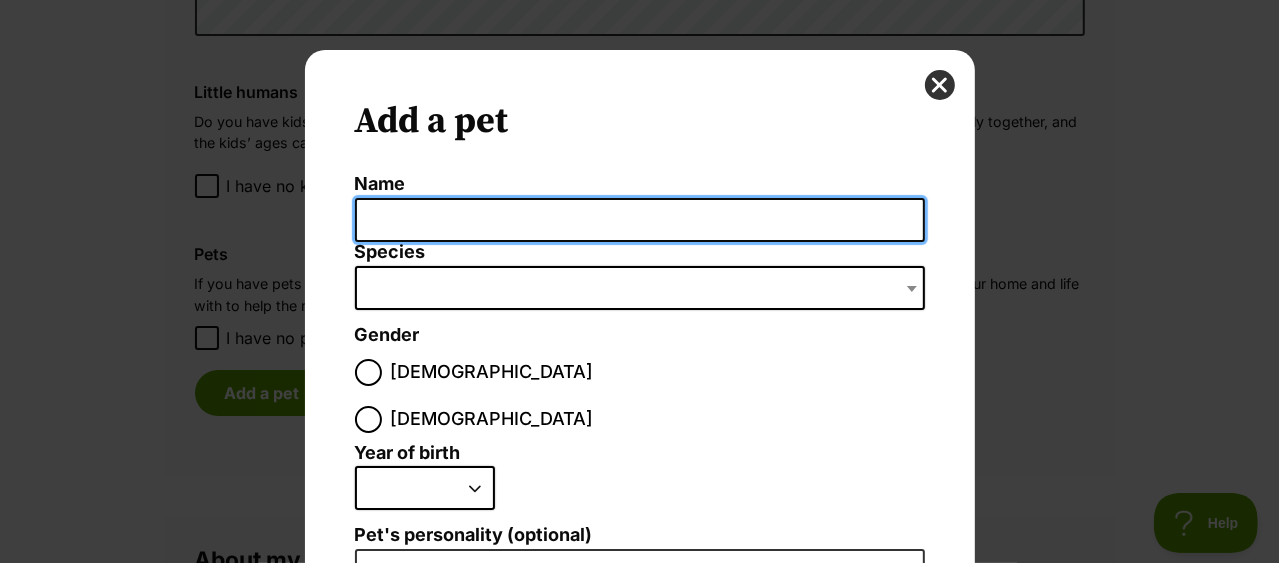 click on "Name" at bounding box center (640, 220) 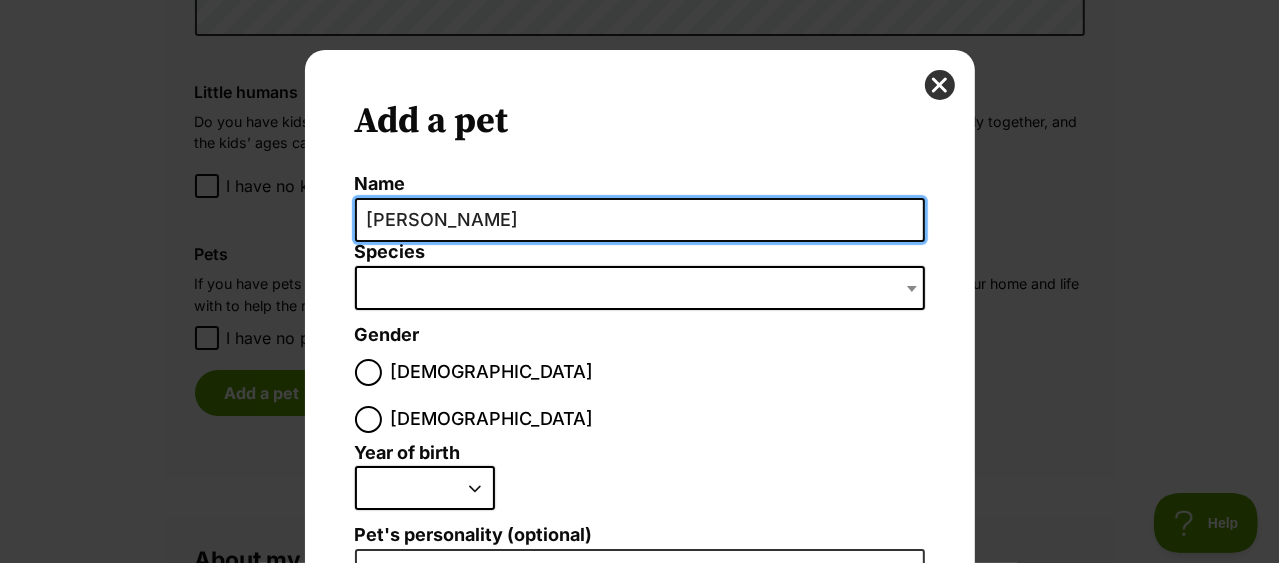 type on "Penny" 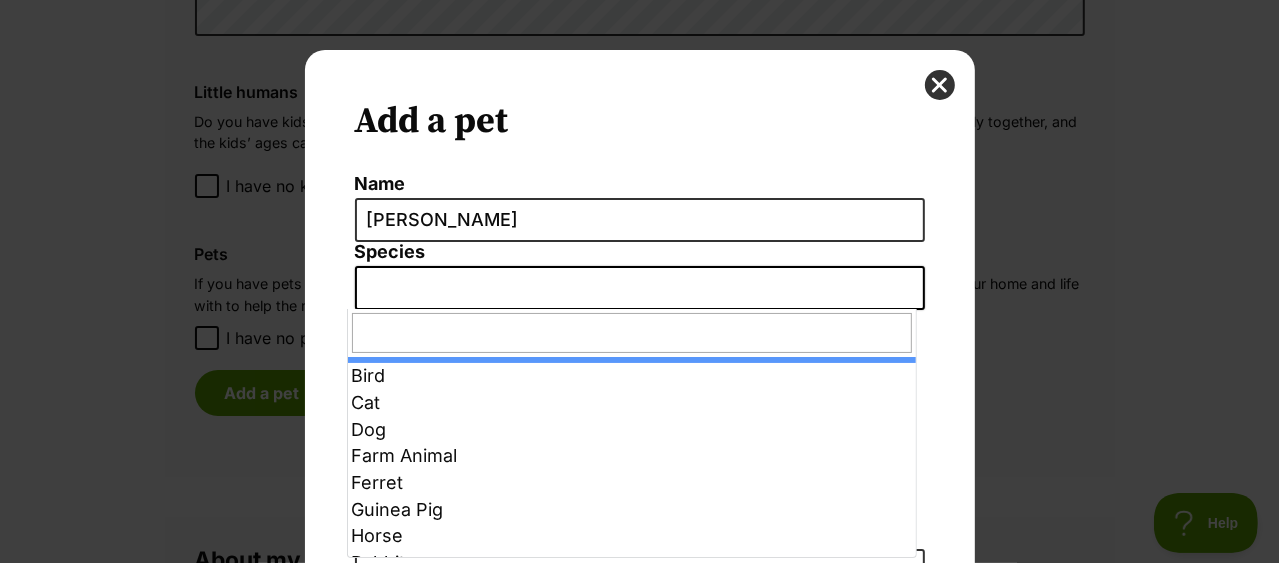 click at bounding box center [640, 288] 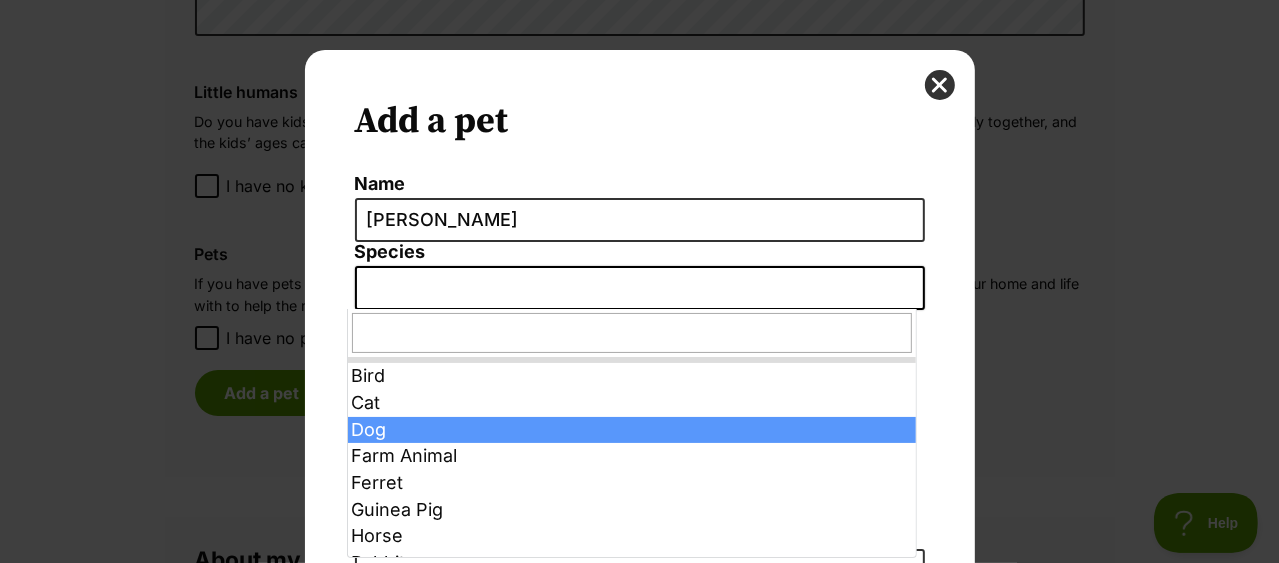 select on "1" 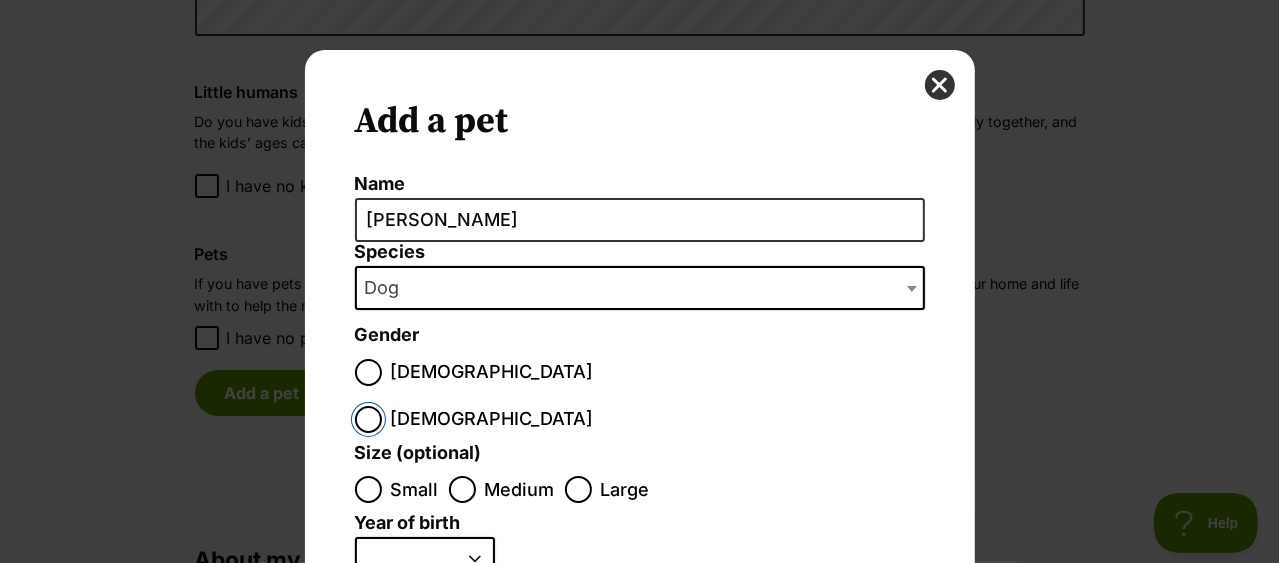 click on "Female" at bounding box center [368, 419] 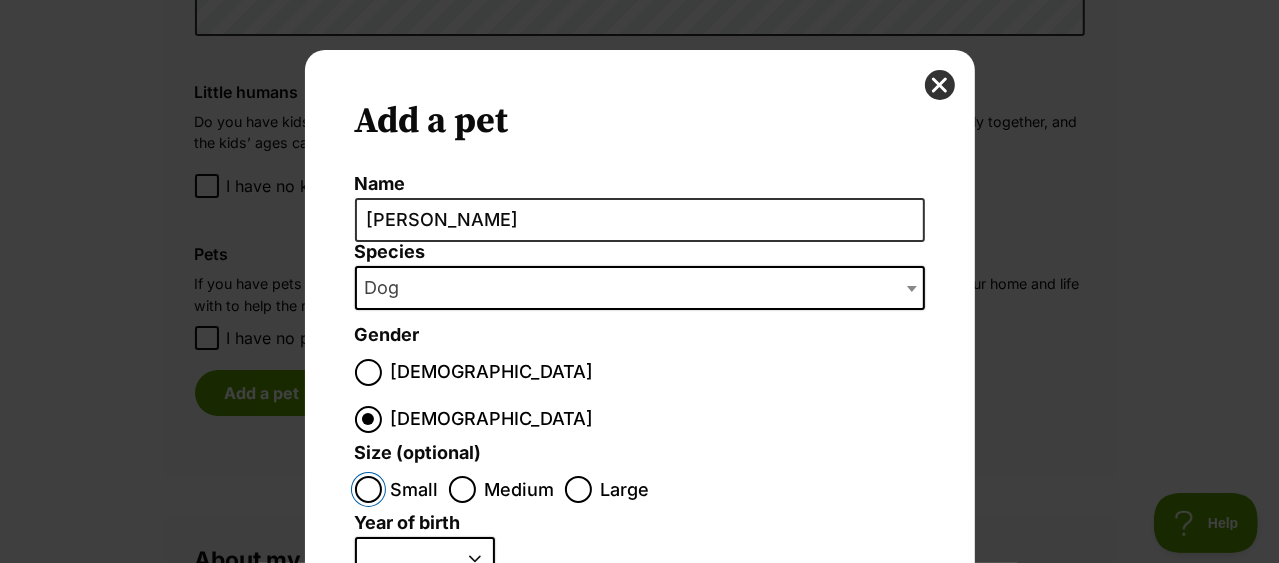 click on "Small" at bounding box center [368, 489] 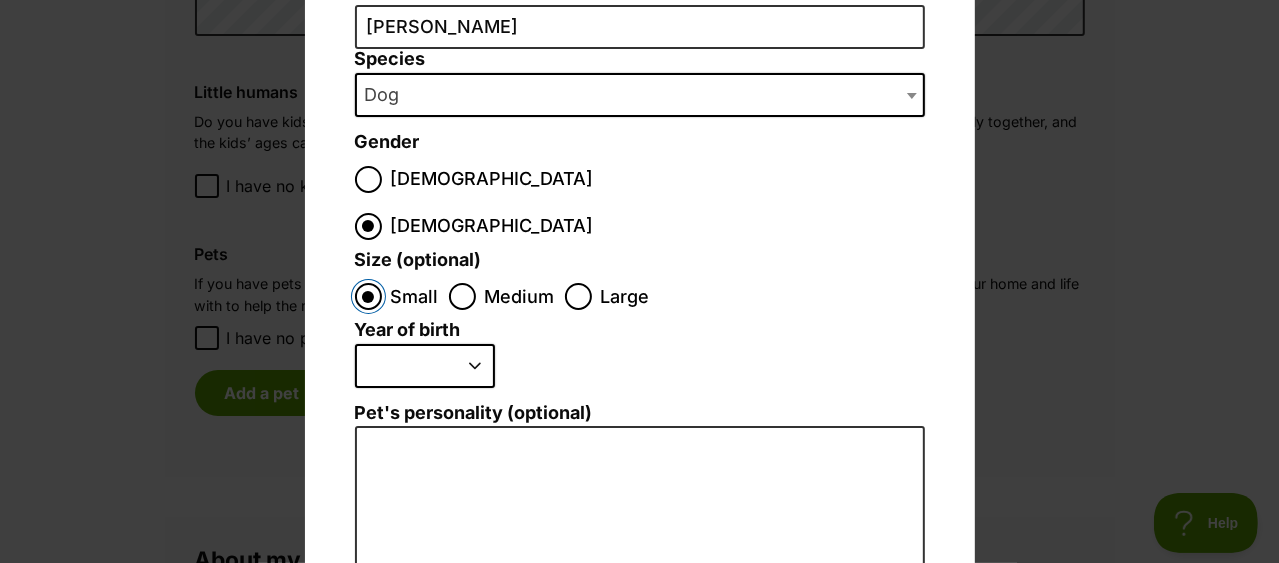 scroll, scrollTop: 199, scrollLeft: 0, axis: vertical 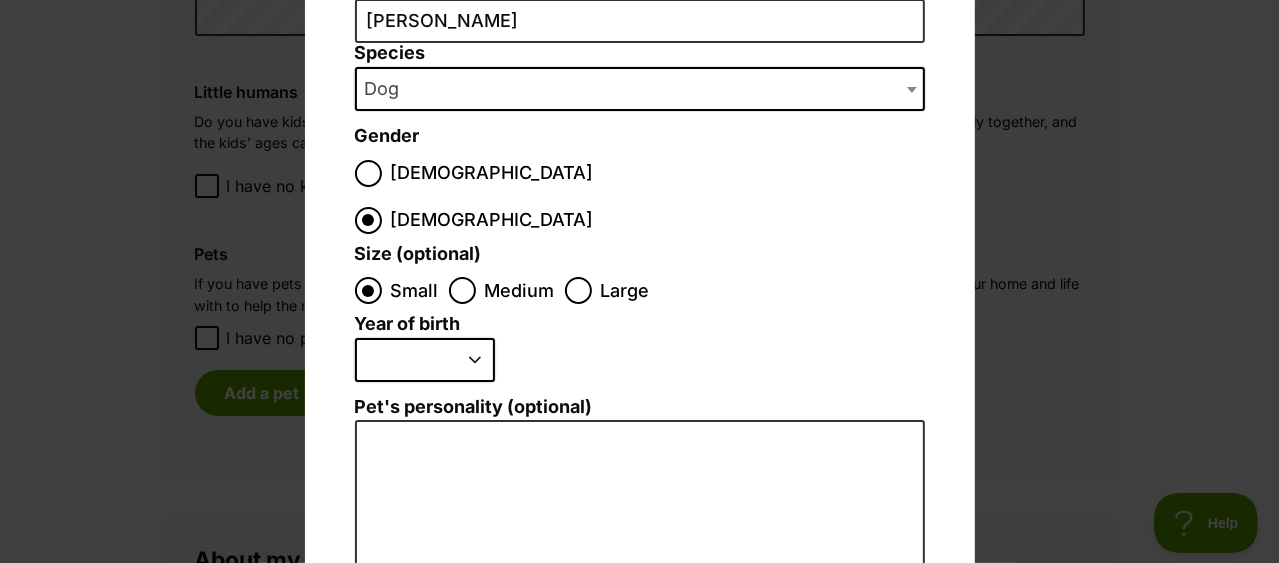 click on "2025
2024
2023
2022
2021
2020
2019
2018
2017
2016
2015
2014
2013
2012
2011
2010
2009
2008
2007
2006
2005
2004
2003
2002
2001
2000
1999
1998
1997
1996
1995" at bounding box center (425, 360) 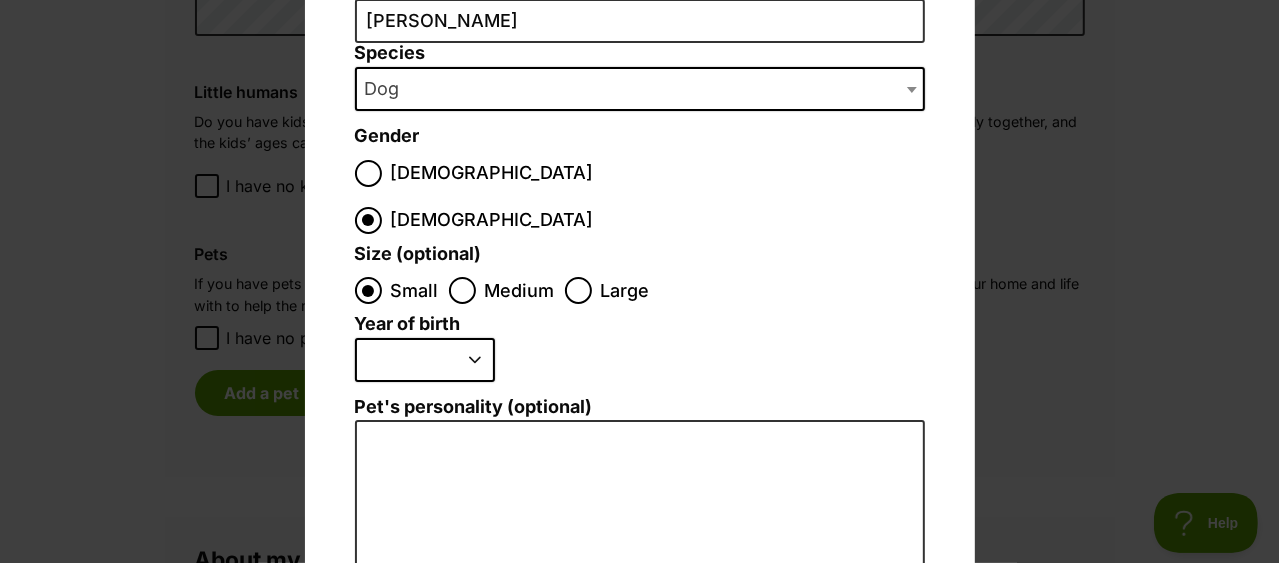 scroll, scrollTop: 0, scrollLeft: 0, axis: both 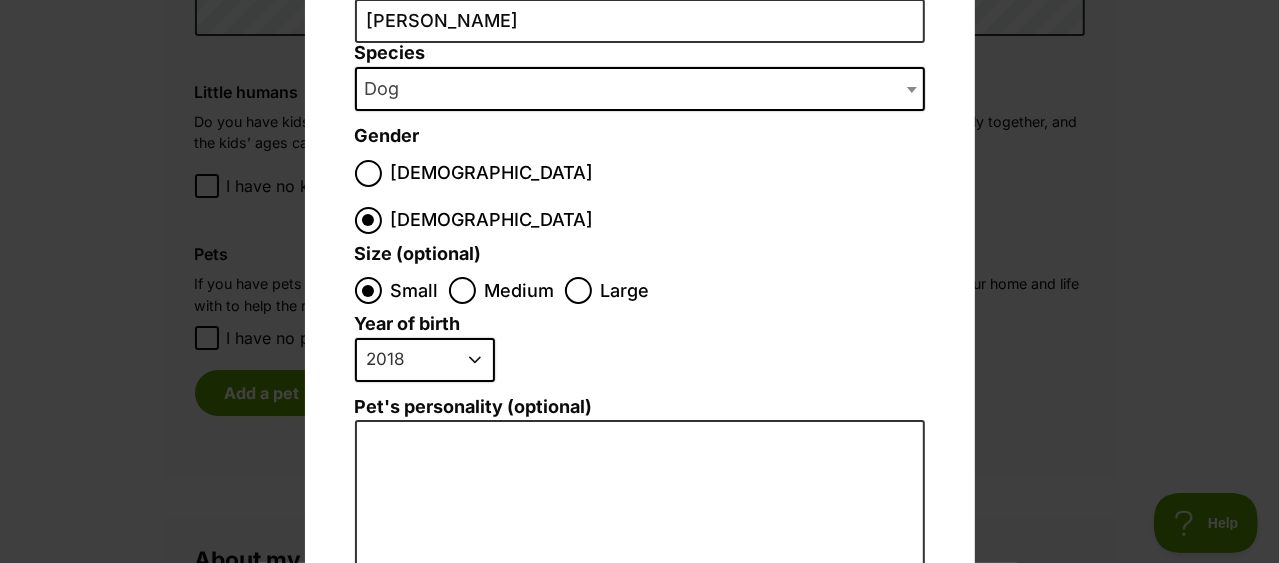 click on "2025
2024
2023
2022
2021
2020
2019
2018
2017
2016
2015
2014
2013
2012
2011
2010
2009
2008
2007
2006
2005
2004
2003
2002
2001
2000
1999
1998
1997
1996
1995" at bounding box center (425, 360) 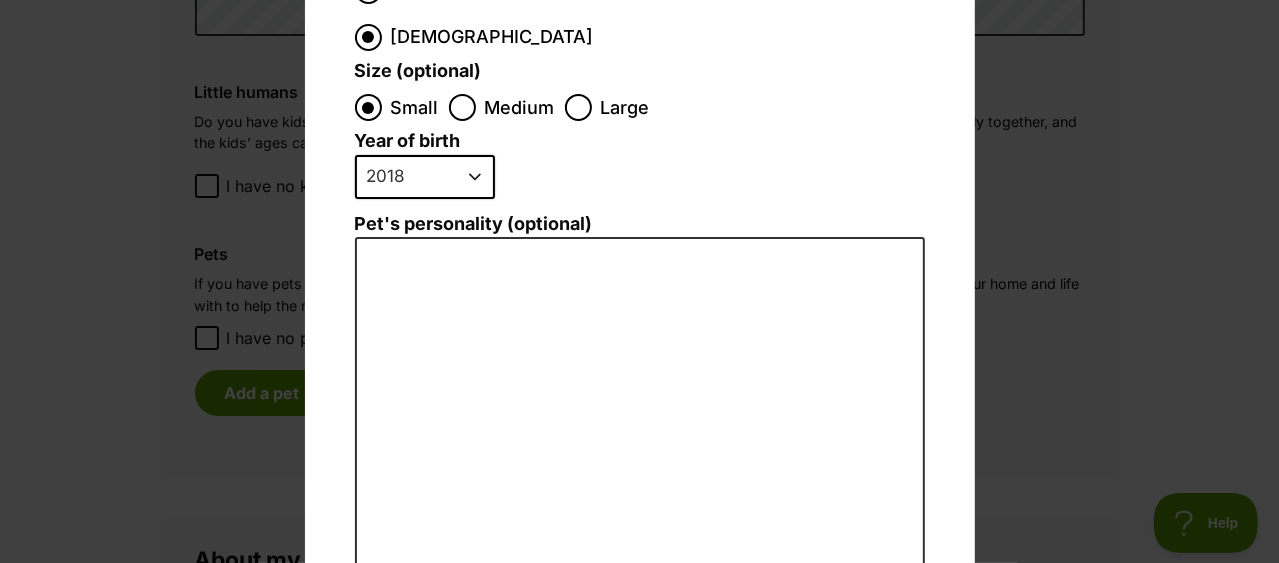 scroll, scrollTop: 400, scrollLeft: 0, axis: vertical 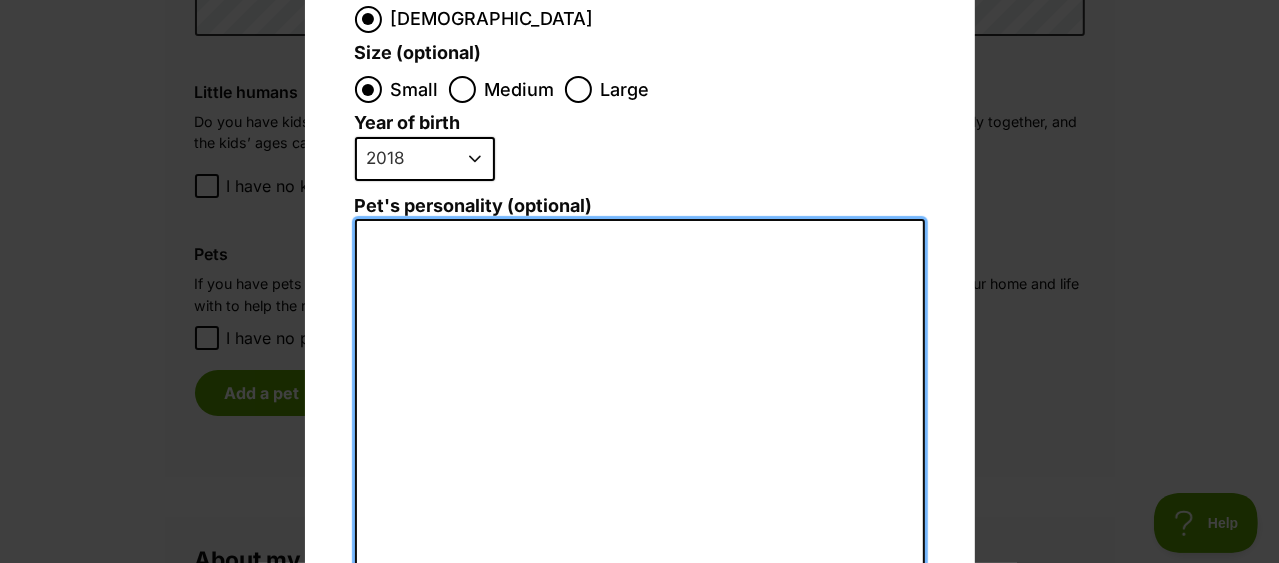 click on "Pet's personality (optional)" at bounding box center (640, 438) 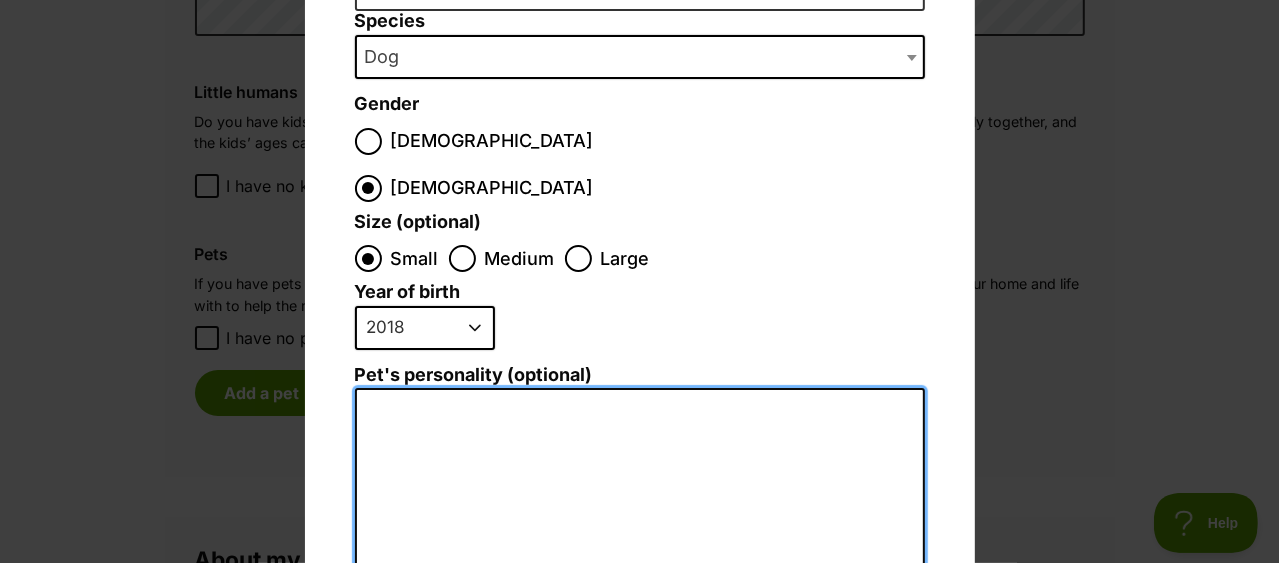 scroll, scrollTop: 175, scrollLeft: 0, axis: vertical 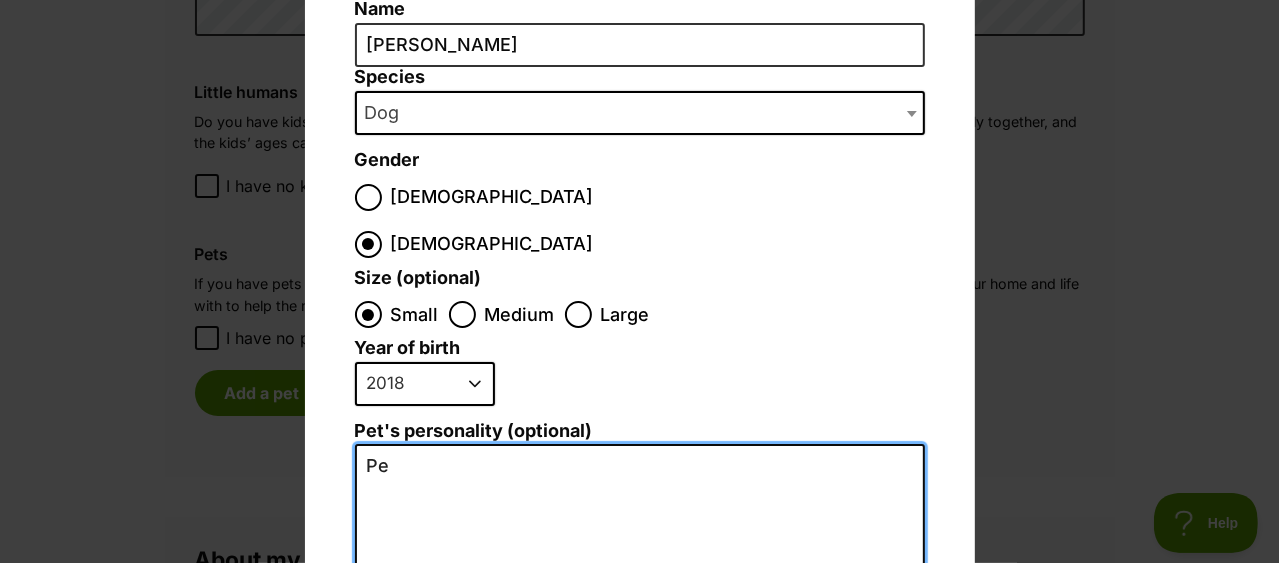 type on "P" 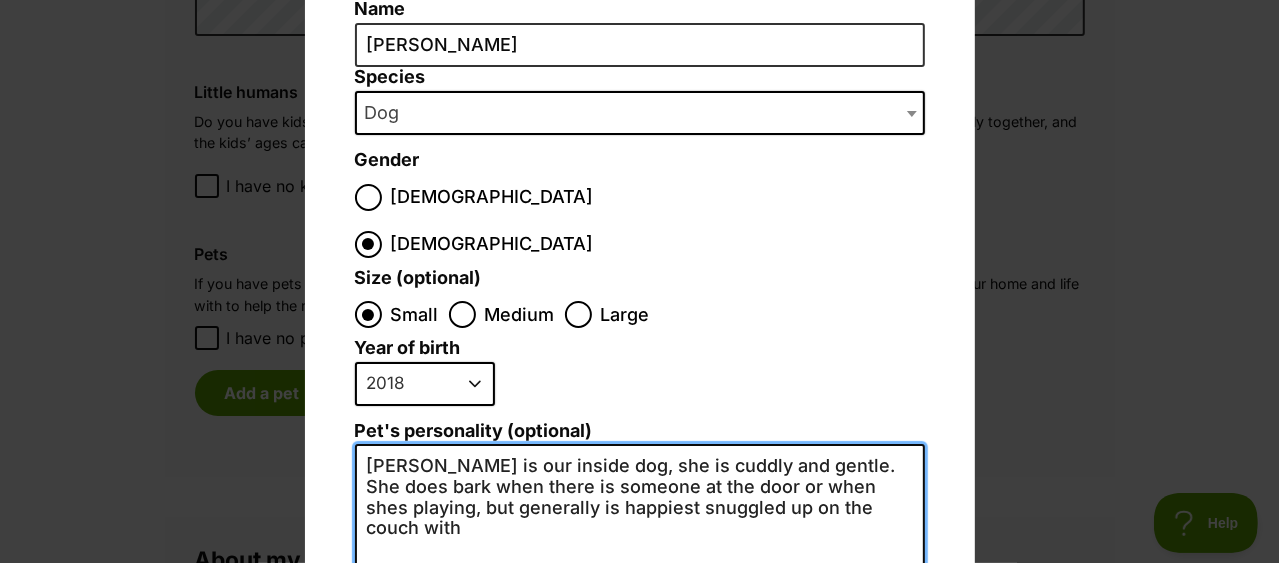 scroll, scrollTop: 0, scrollLeft: 0, axis: both 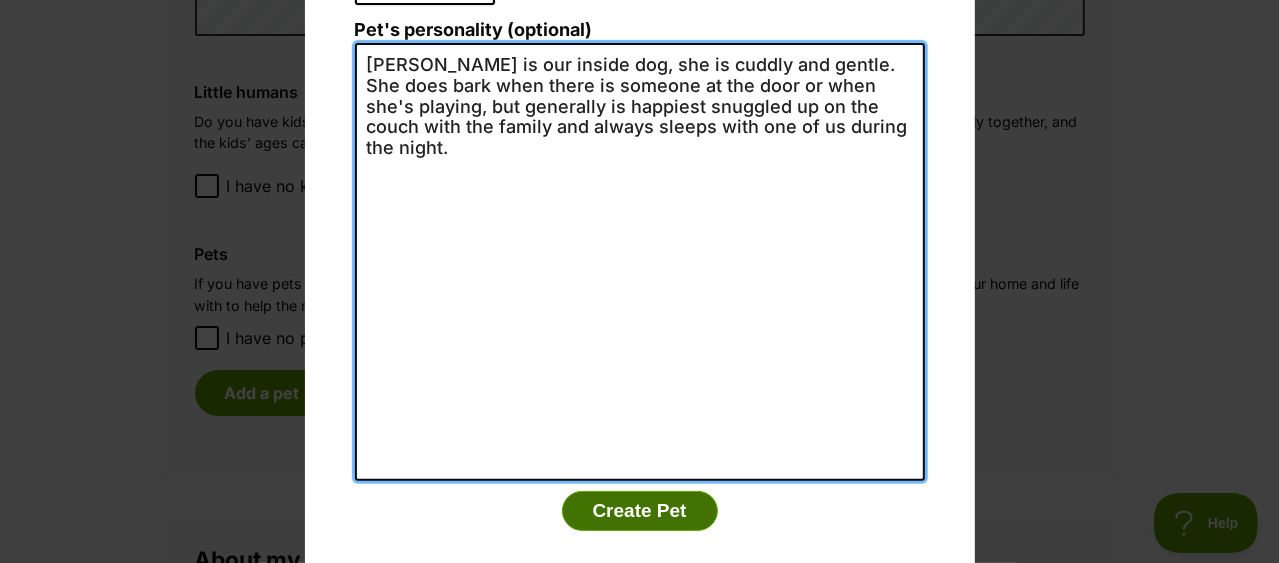 type on "Penny is our inside dog, she is cuddly and gentle. She does bark when there is someone at the door or when she's playing, but generally is happiest snuggled up on the couch with the family and always sleeps with one of us during the night." 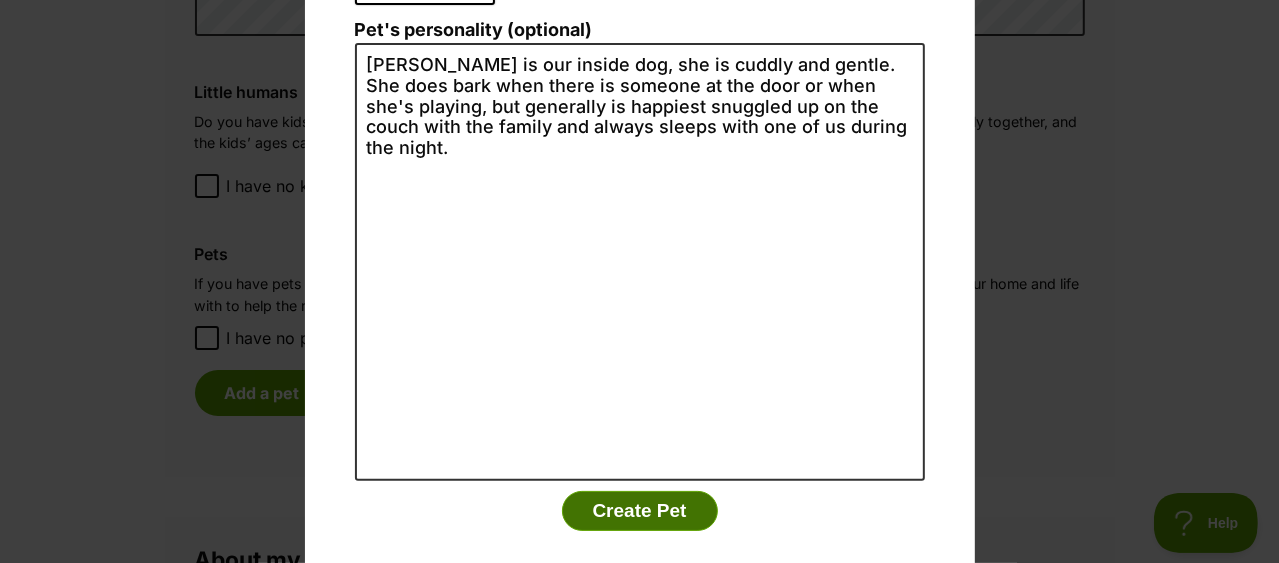click on "Create Pet" at bounding box center [640, 511] 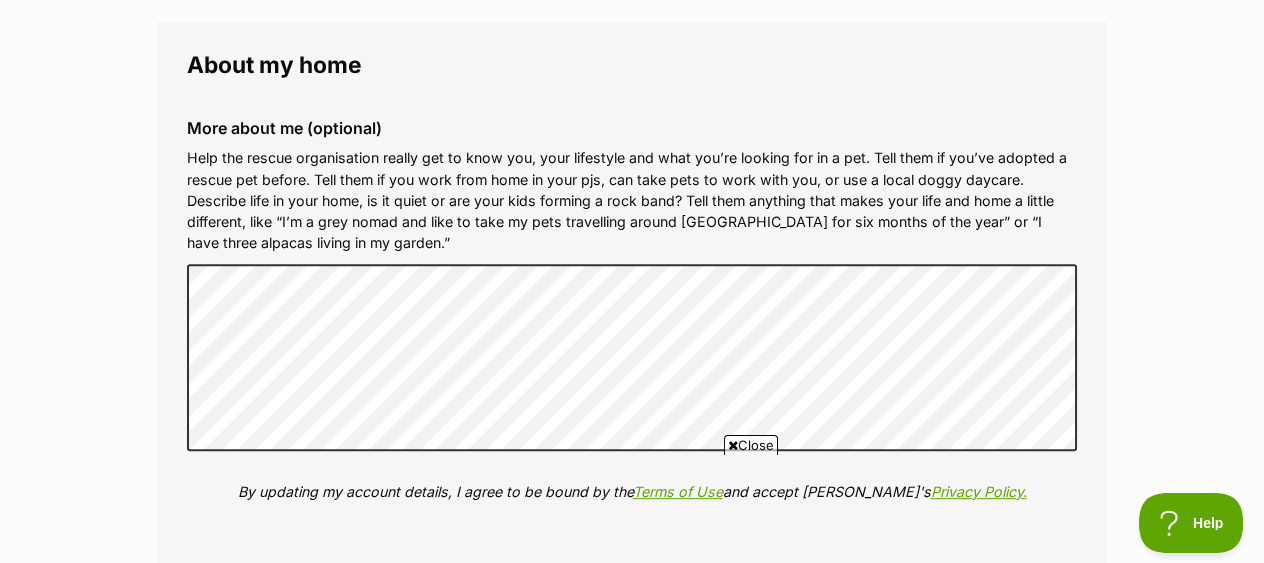 scroll, scrollTop: 2400, scrollLeft: 0, axis: vertical 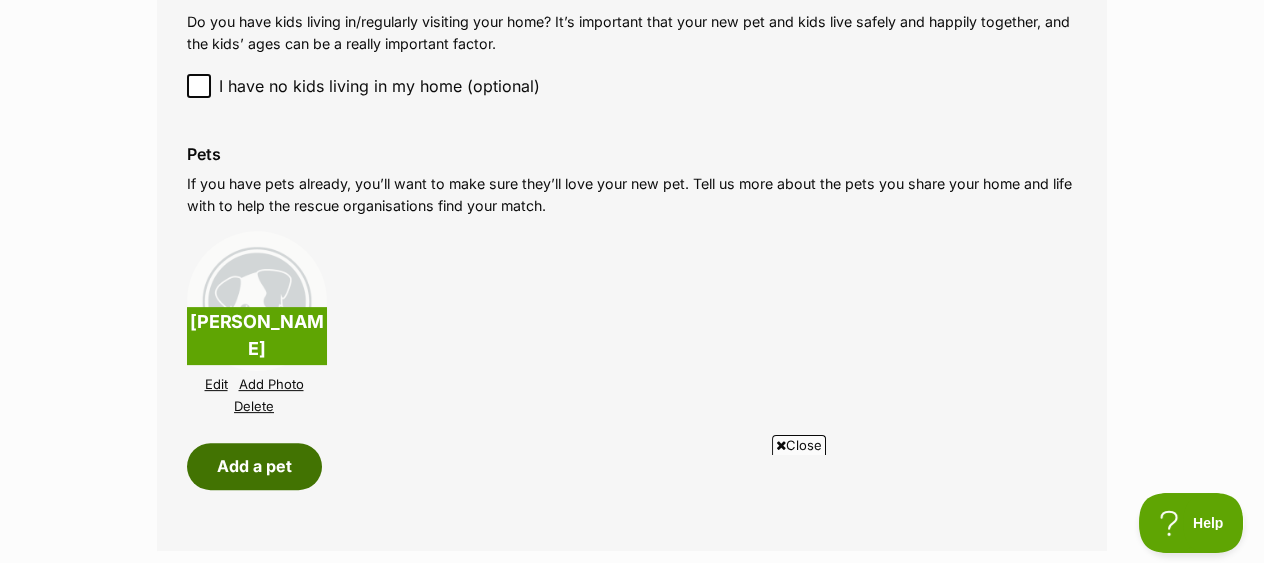 click on "Add a pet" at bounding box center [254, 466] 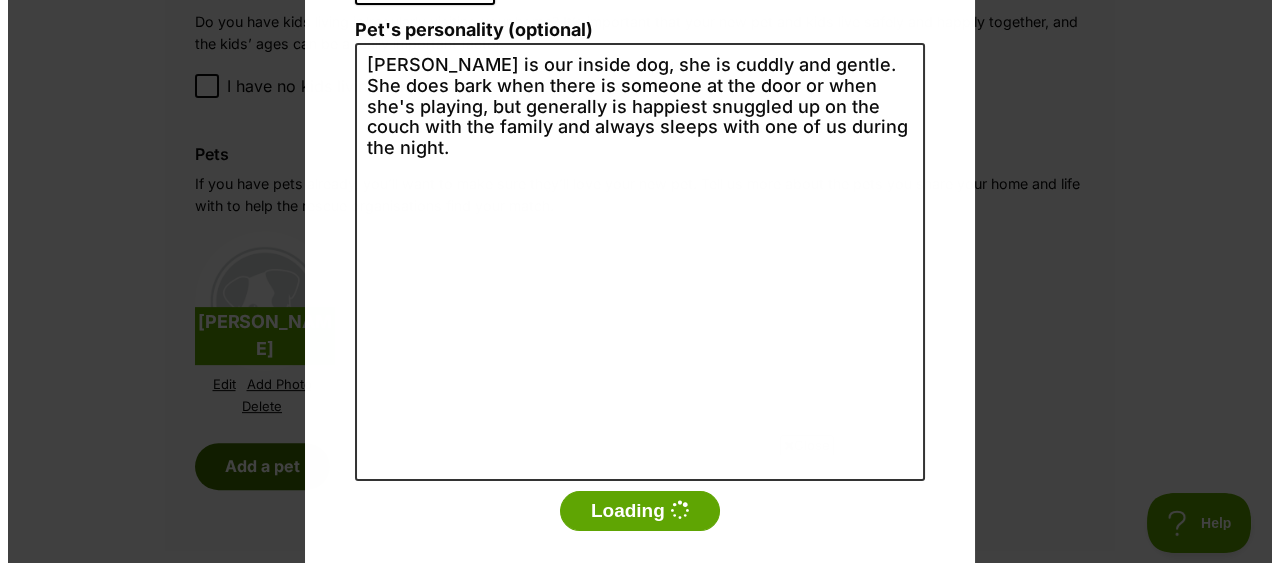scroll, scrollTop: 0, scrollLeft: 0, axis: both 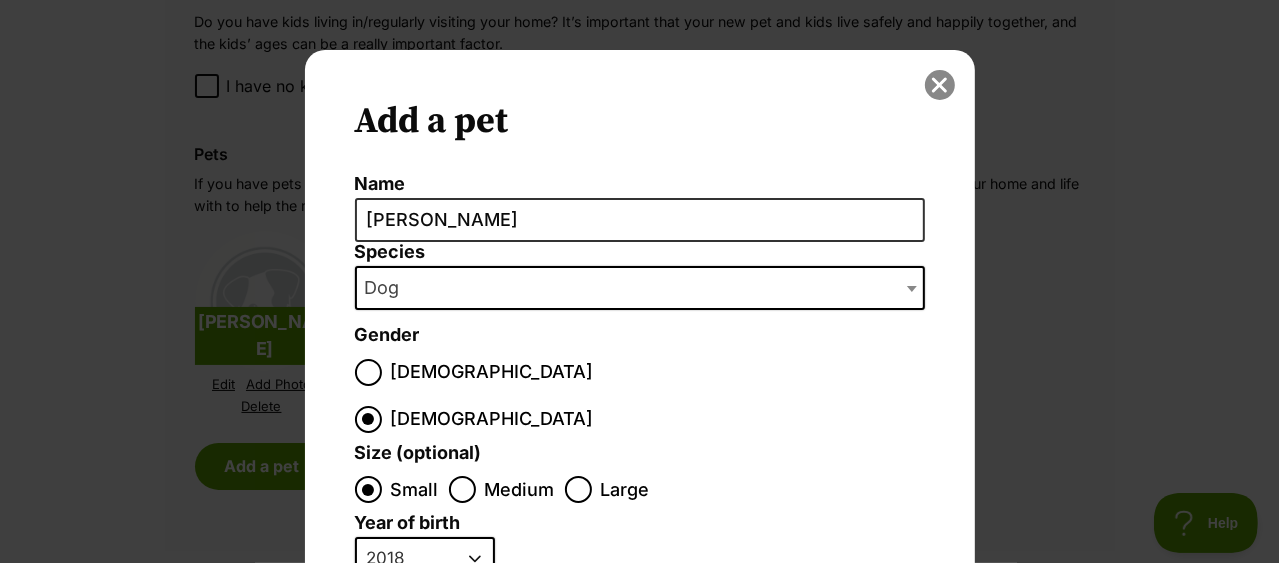 click at bounding box center [940, 85] 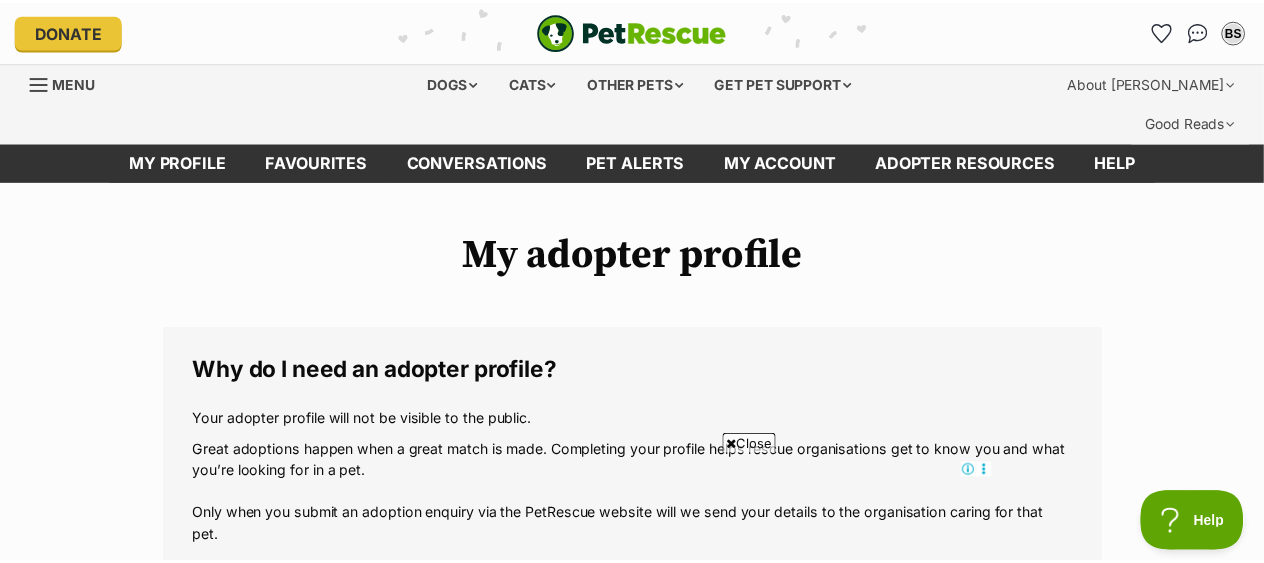 scroll, scrollTop: 1800, scrollLeft: 0, axis: vertical 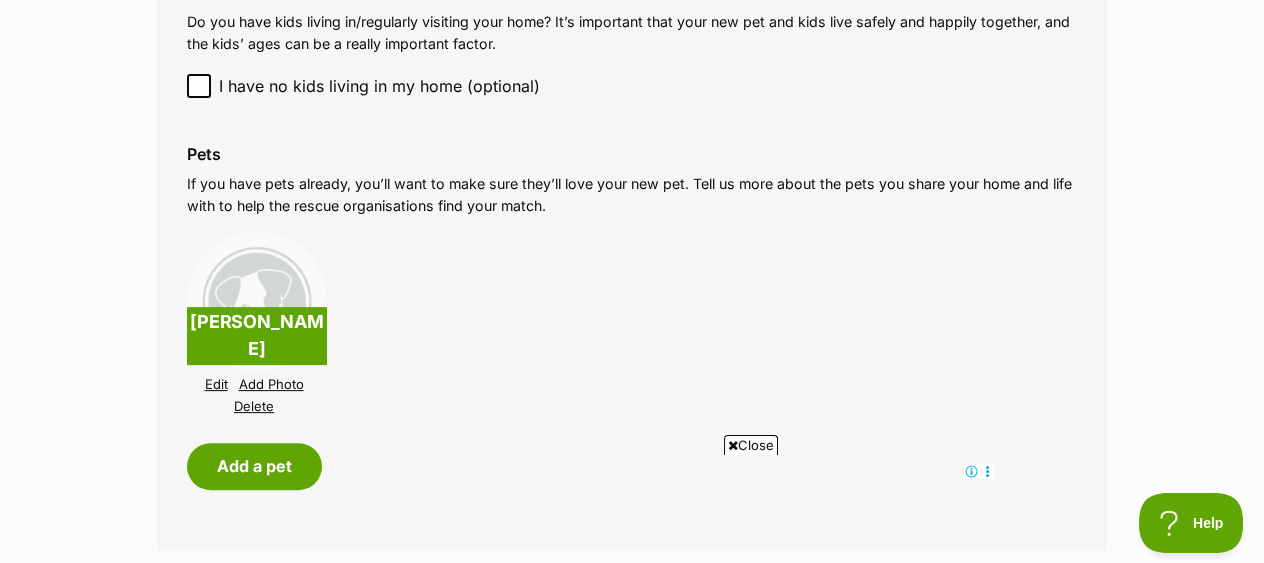 click on "Close" at bounding box center (751, 445) 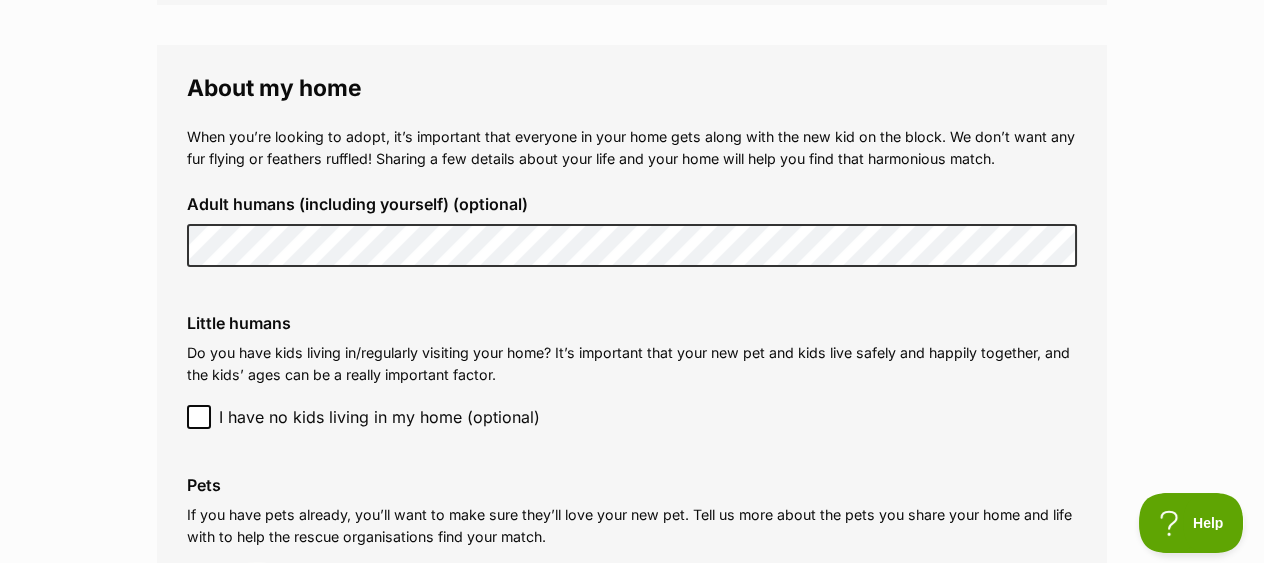 scroll, scrollTop: 1499, scrollLeft: 0, axis: vertical 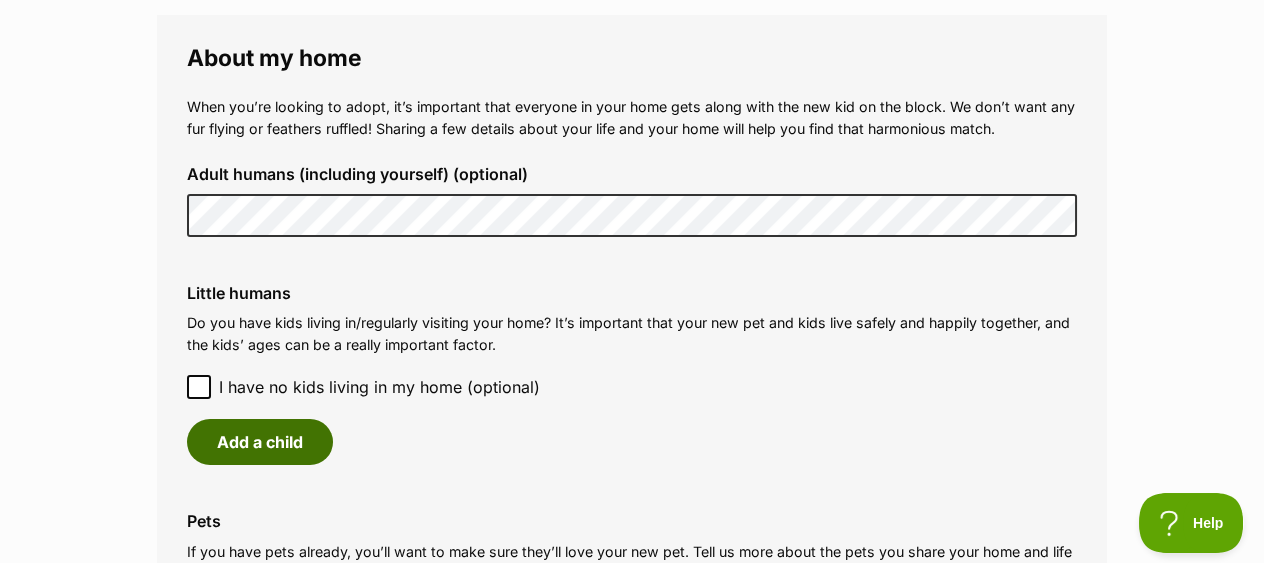 click on "Add a child" at bounding box center (260, 442) 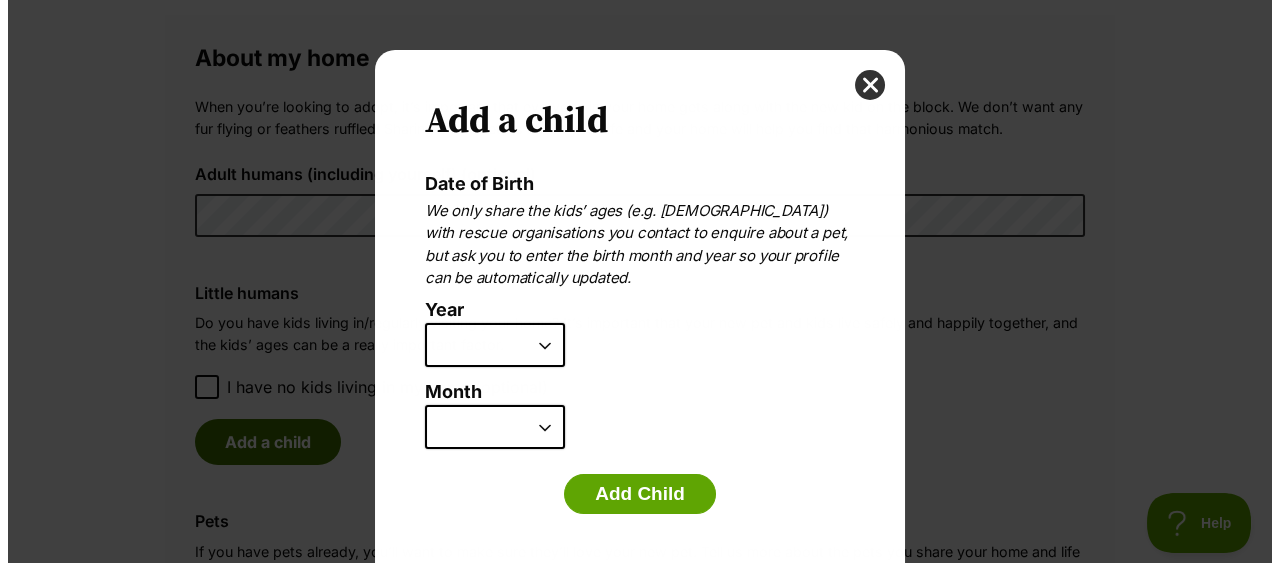 scroll, scrollTop: 0, scrollLeft: 0, axis: both 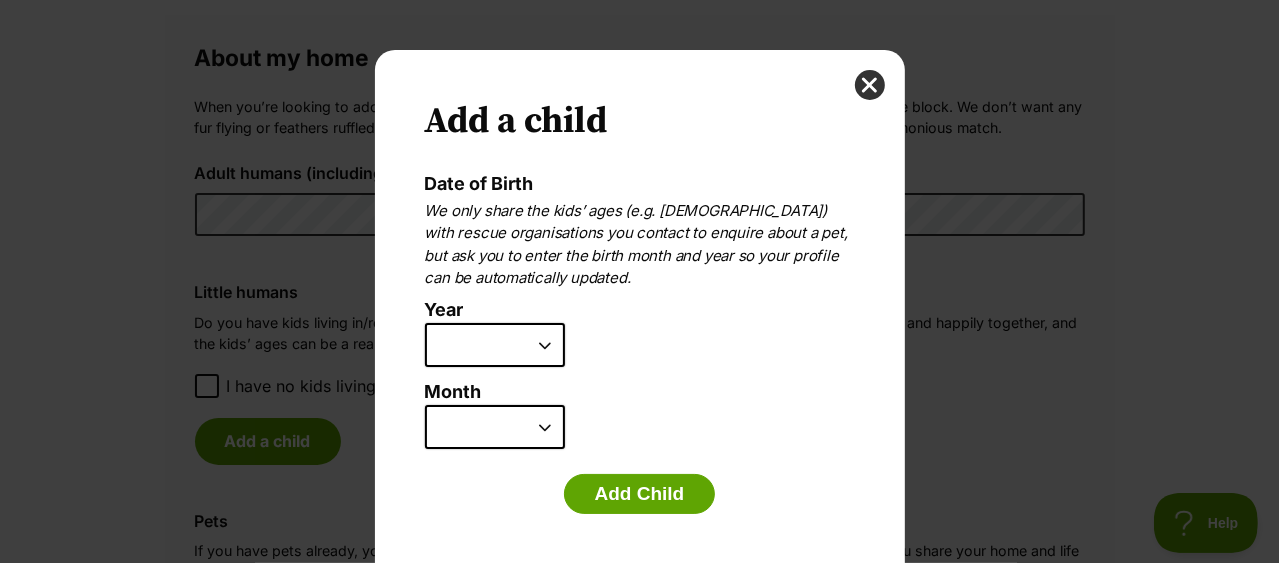 click on "2025
2024
2023
2022
2021
2020
2019
2018
2017
2016
2015
2014
2013
2012
2011
2010
2009
2008
2007" at bounding box center [495, 345] 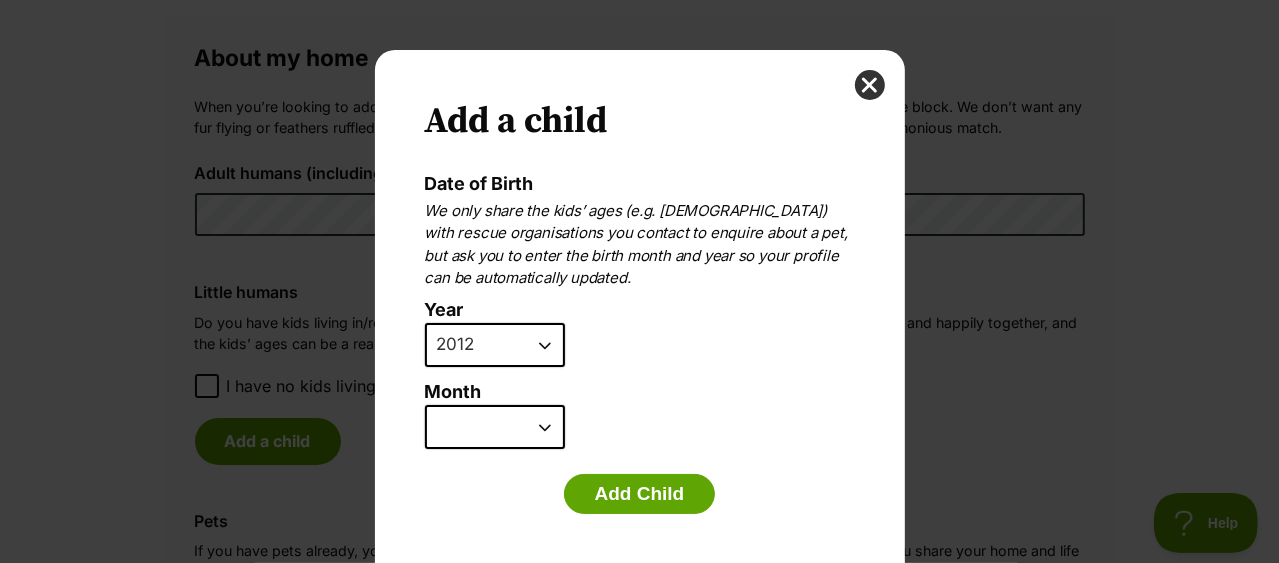 click on "January
February
March
April
May
June
July
August
September
October
November
December" at bounding box center [495, 427] 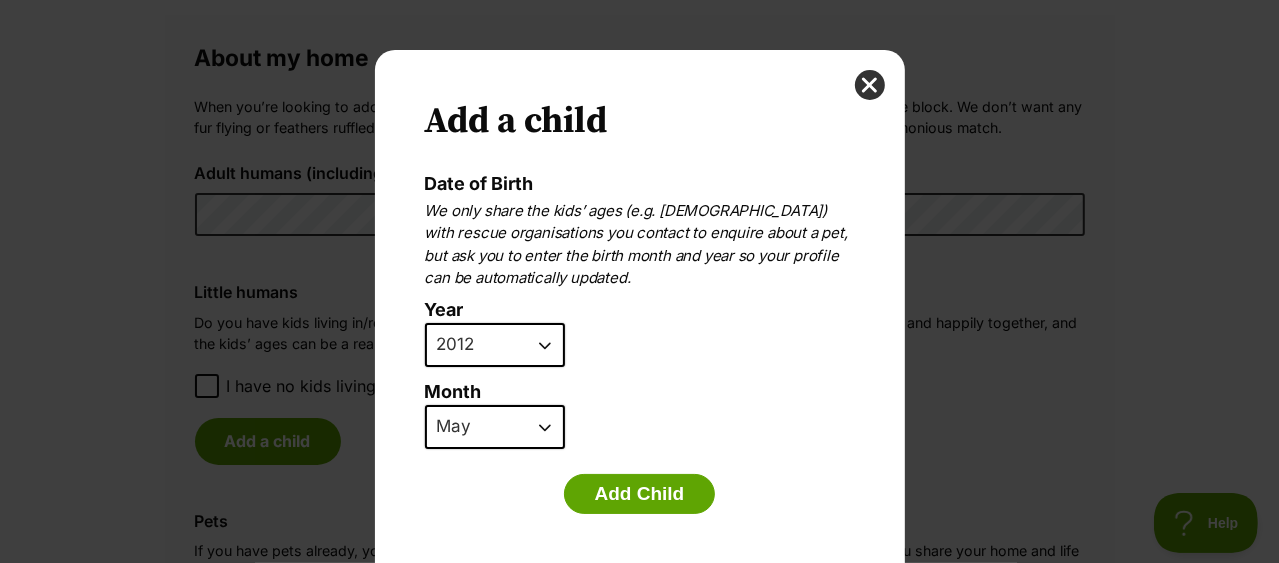 click on "January
February
March
April
May
June
July
August
September
October
November
December" at bounding box center [495, 427] 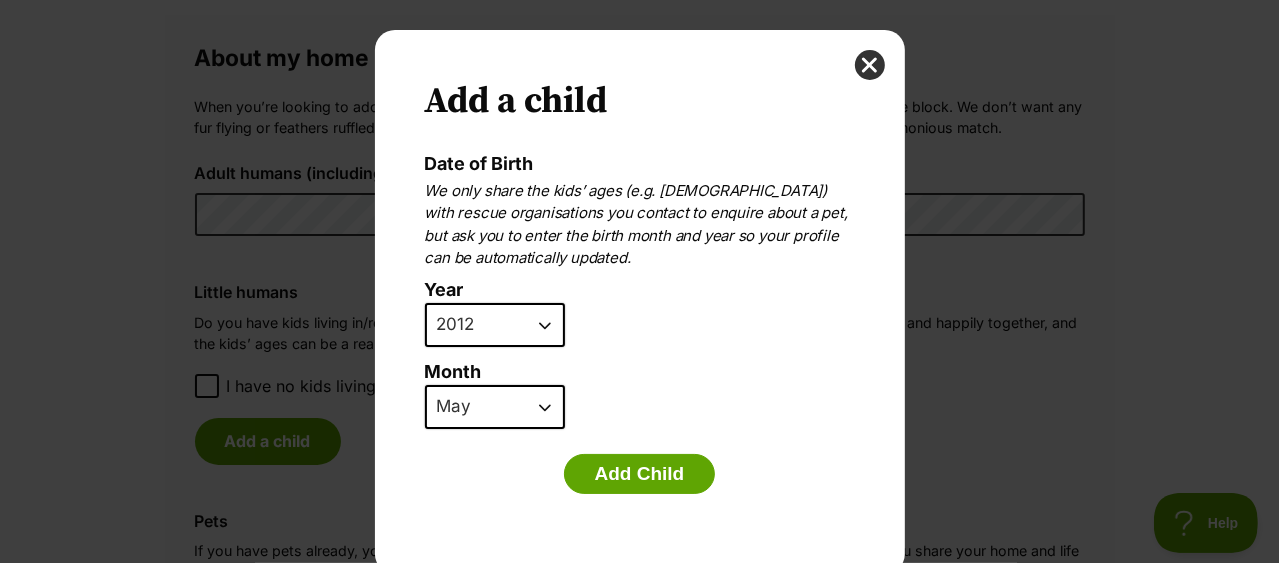 scroll, scrollTop: 29, scrollLeft: 0, axis: vertical 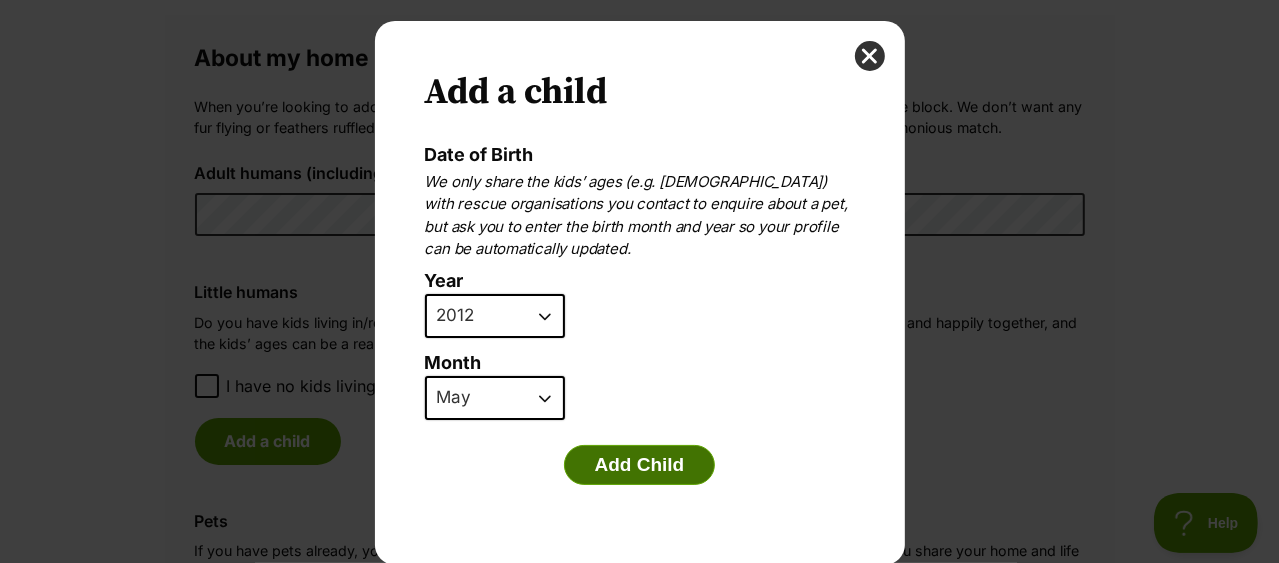 click on "Add Child" at bounding box center (640, 465) 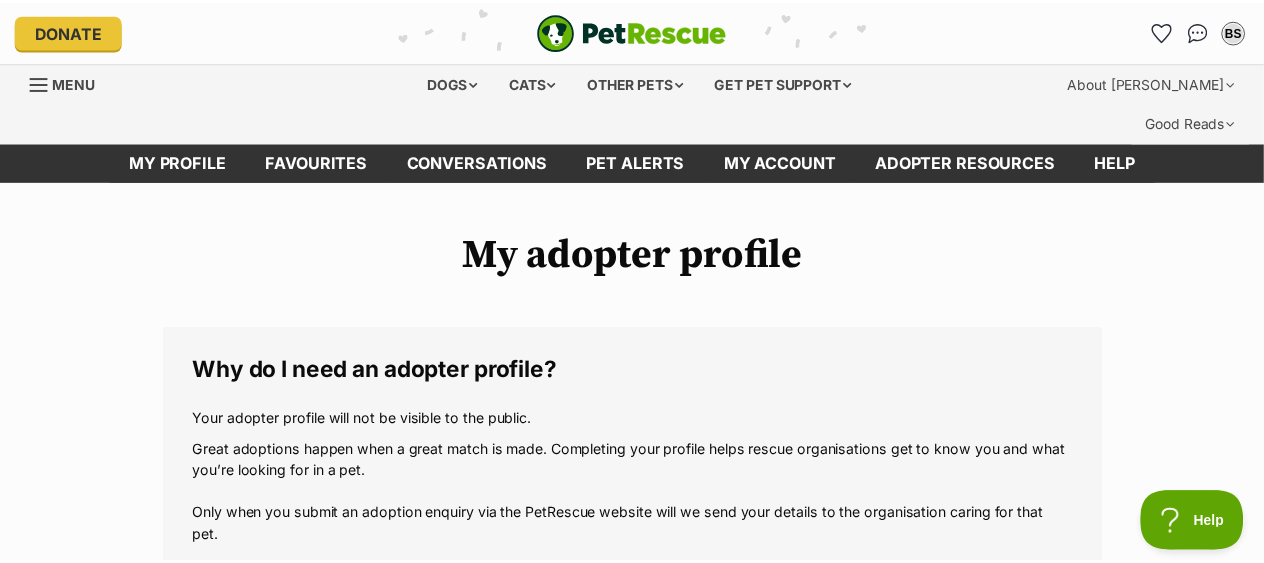 scroll, scrollTop: 1499, scrollLeft: 0, axis: vertical 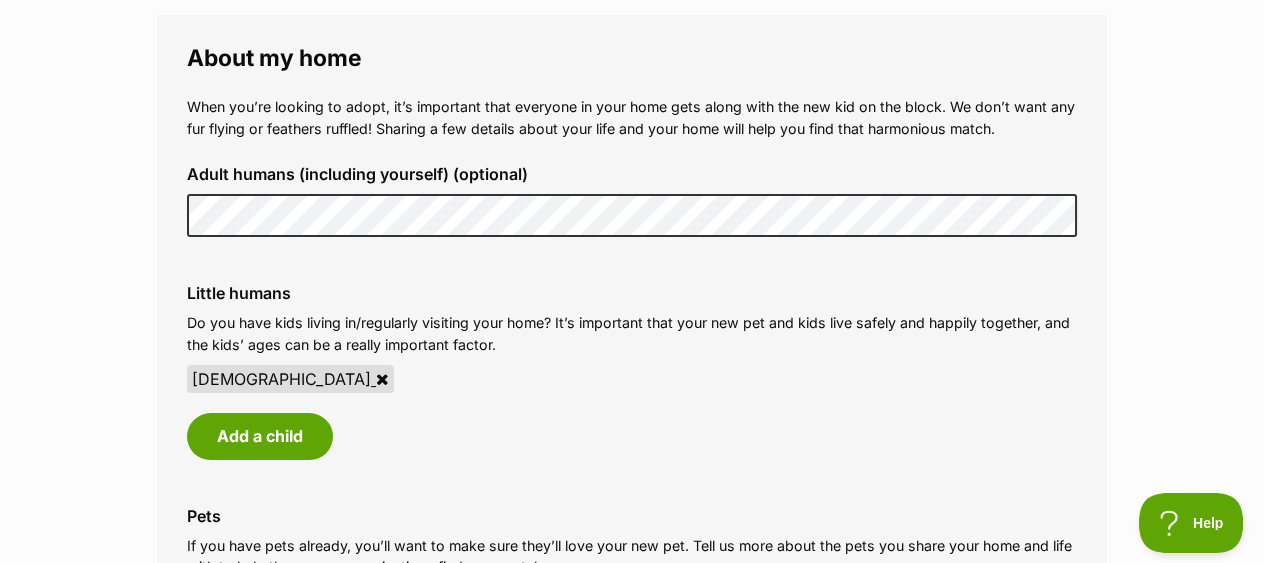 click on "Add a child" at bounding box center (632, 436) 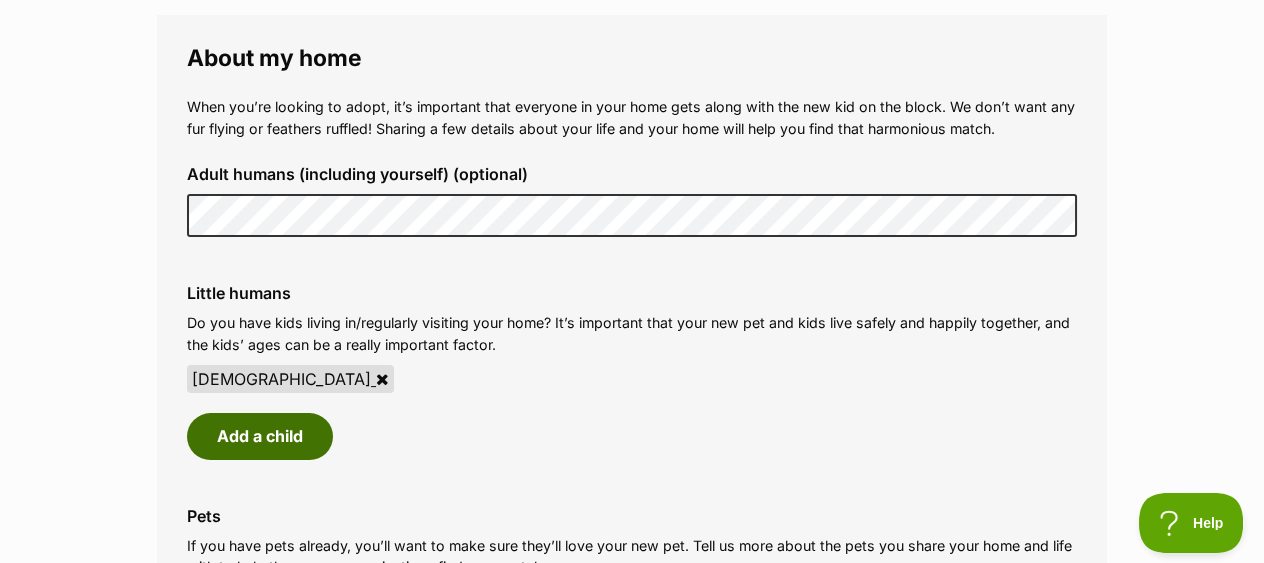 click on "Add a child" at bounding box center [260, 436] 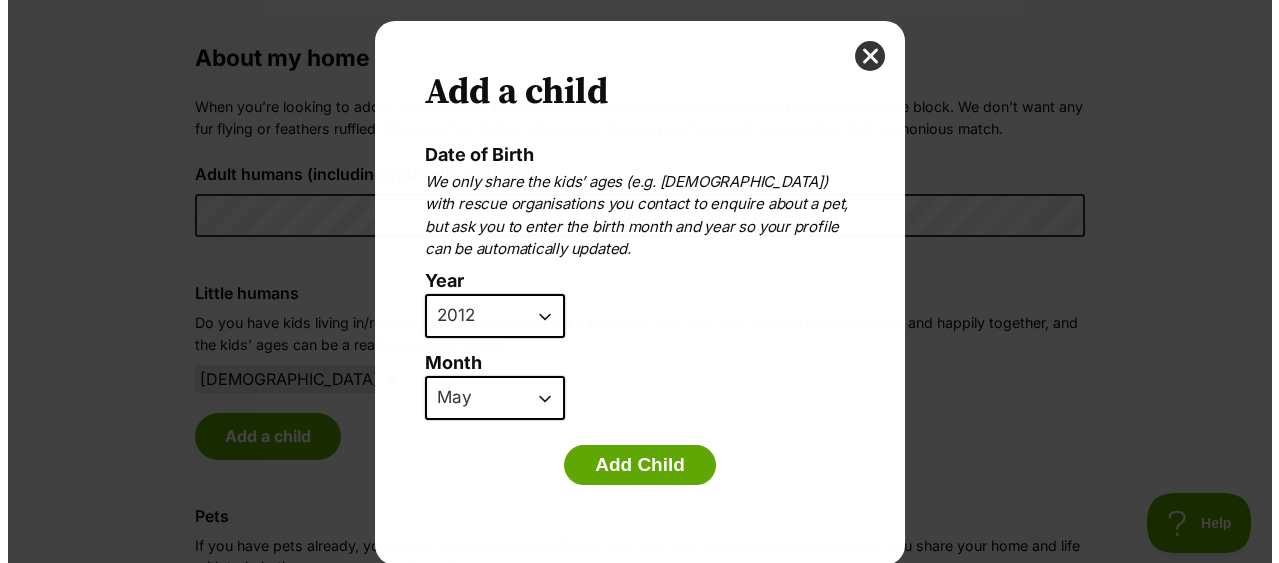 scroll, scrollTop: 0, scrollLeft: 0, axis: both 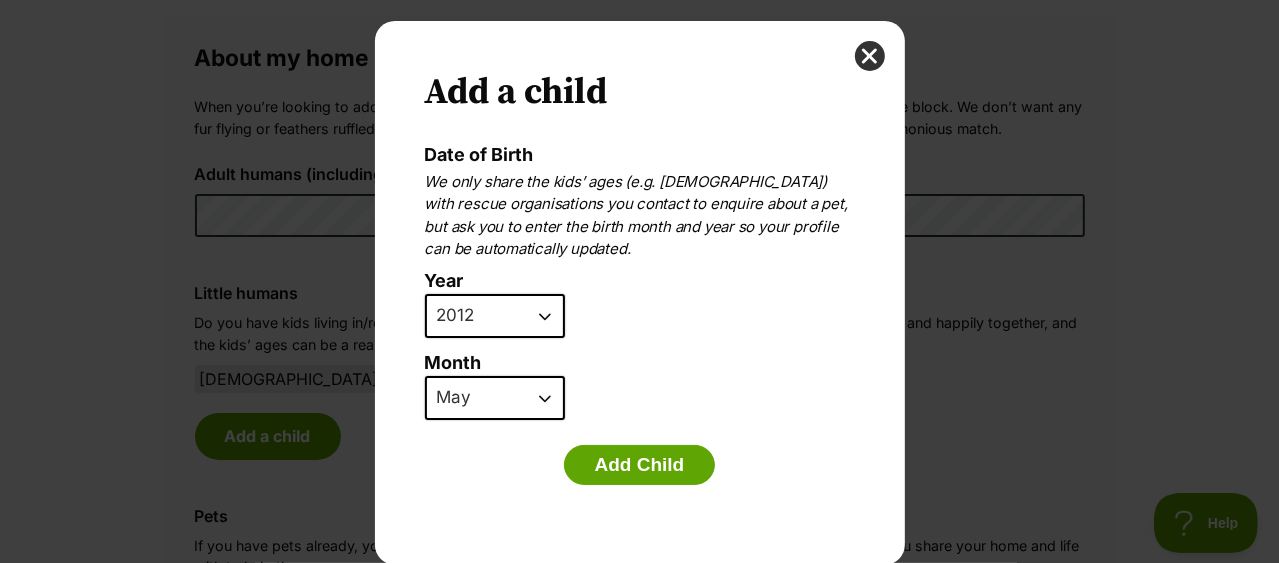 click on "2025
2024
2023
2022
2021
2020
2019
2018
2017
2016
2015
2014
2013
2012
2011
2010
2009
2008
2007" at bounding box center (495, 316) 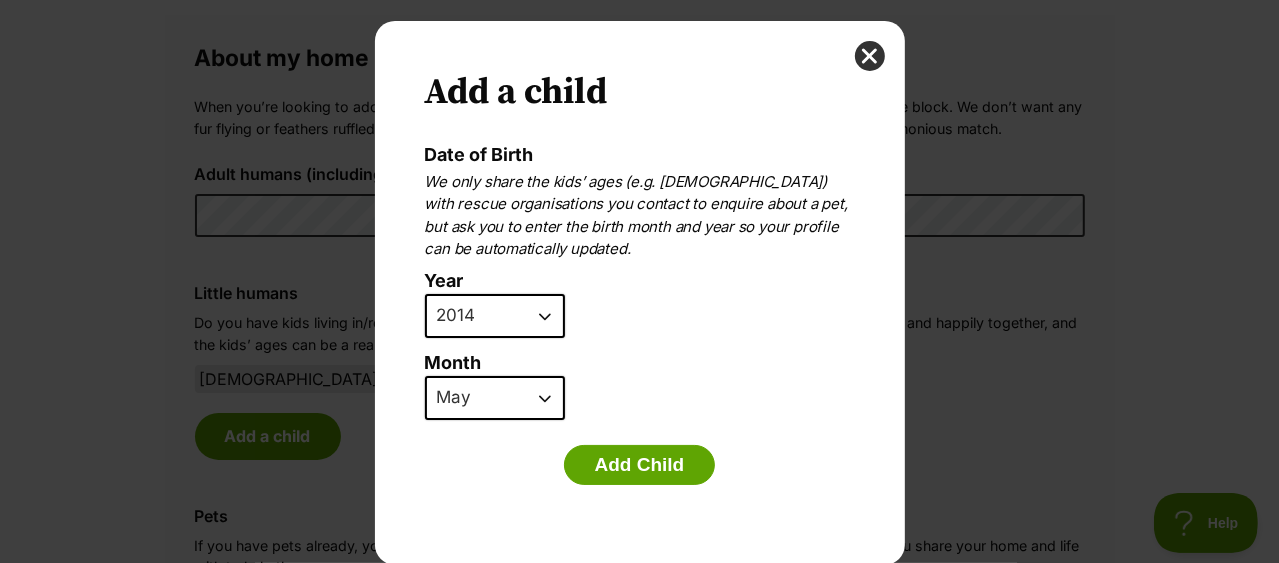 click on "January
February
March
April
May
June
July
August
September
October
November
December" at bounding box center [495, 398] 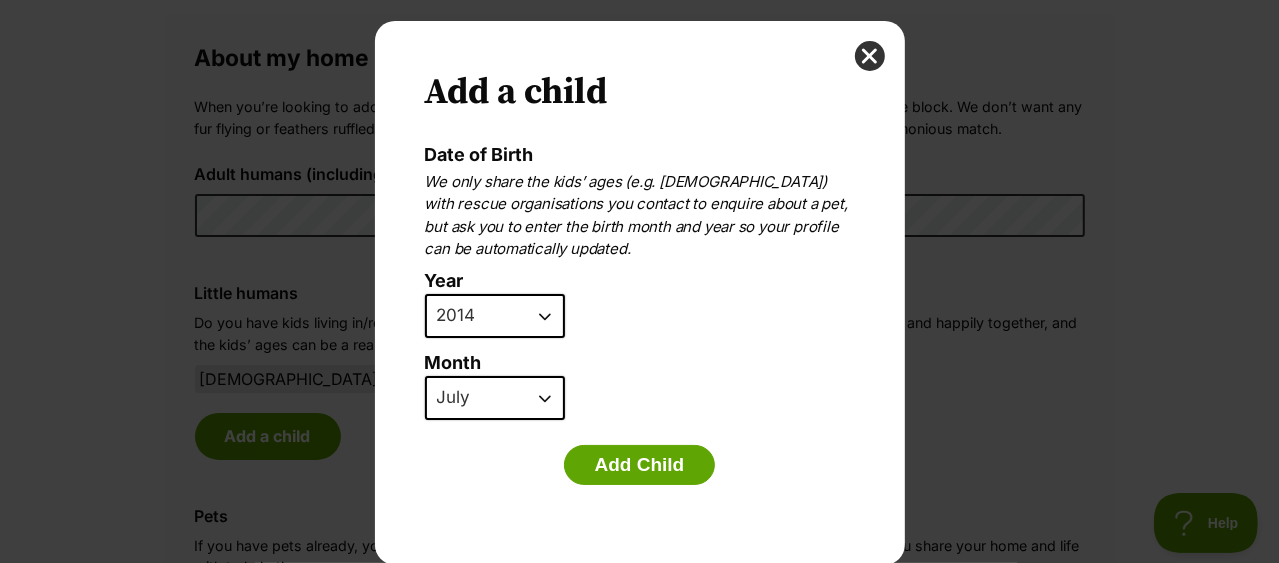 click on "January
February
March
April
May
June
July
August
September
October
November
December" at bounding box center [495, 398] 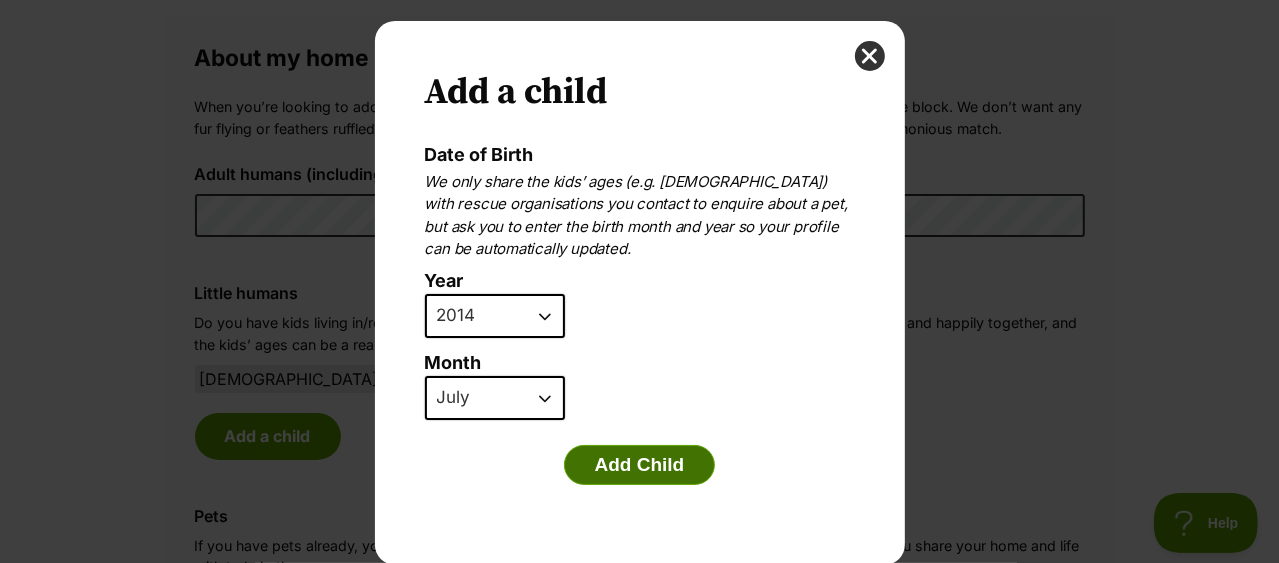 click on "Add Child" at bounding box center [640, 465] 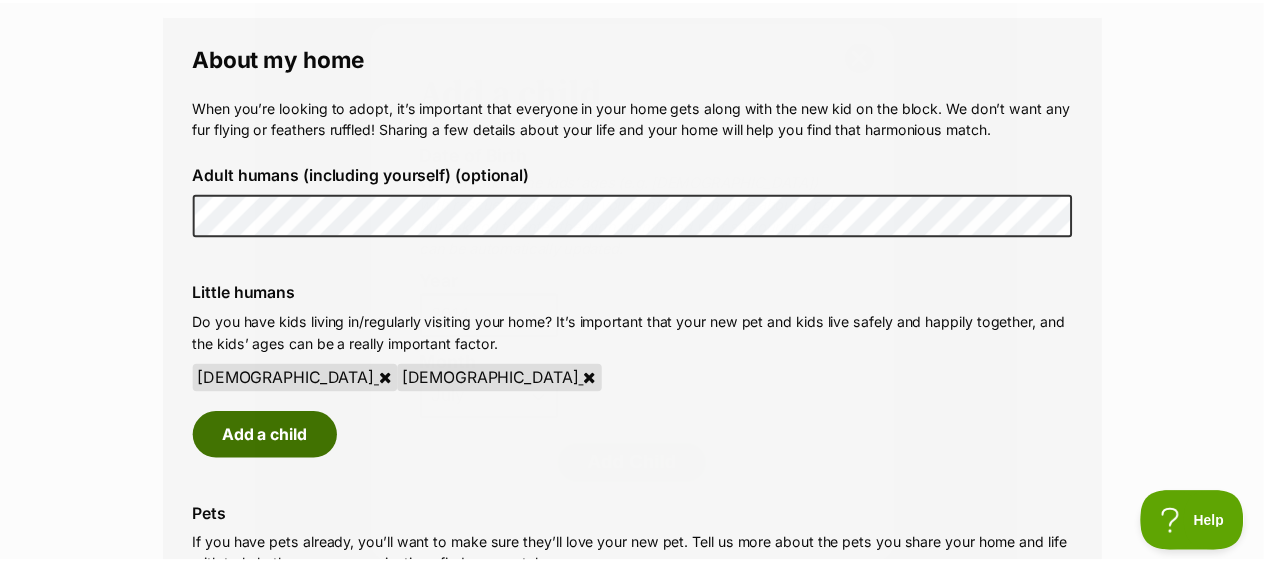 scroll, scrollTop: 1499, scrollLeft: 0, axis: vertical 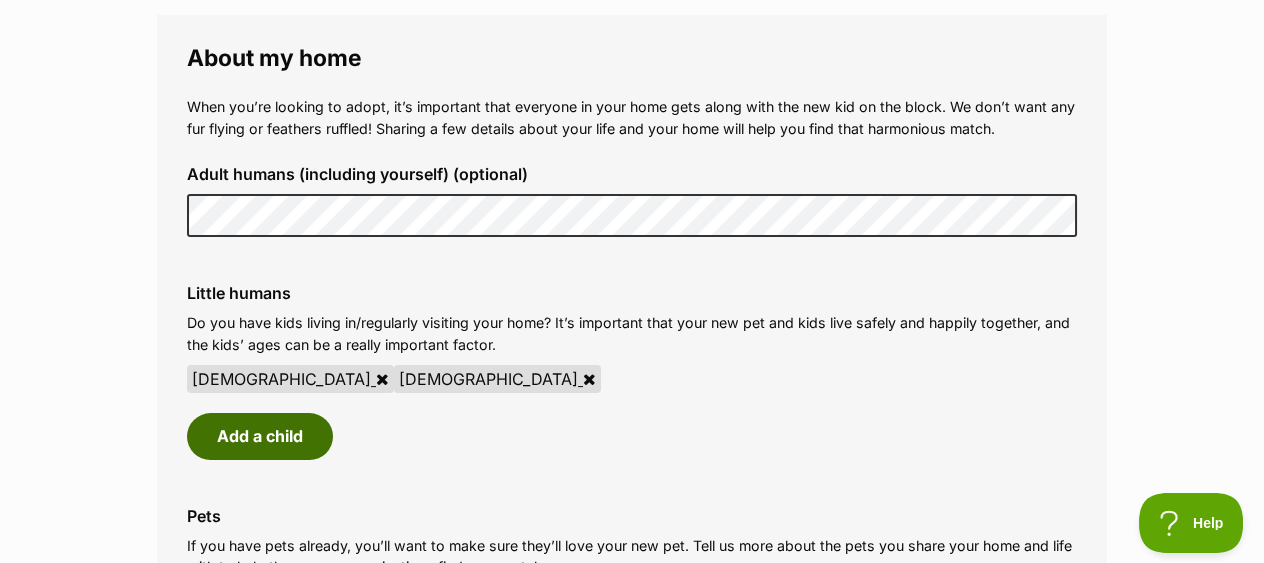 click on "Add a child" at bounding box center (260, 436) 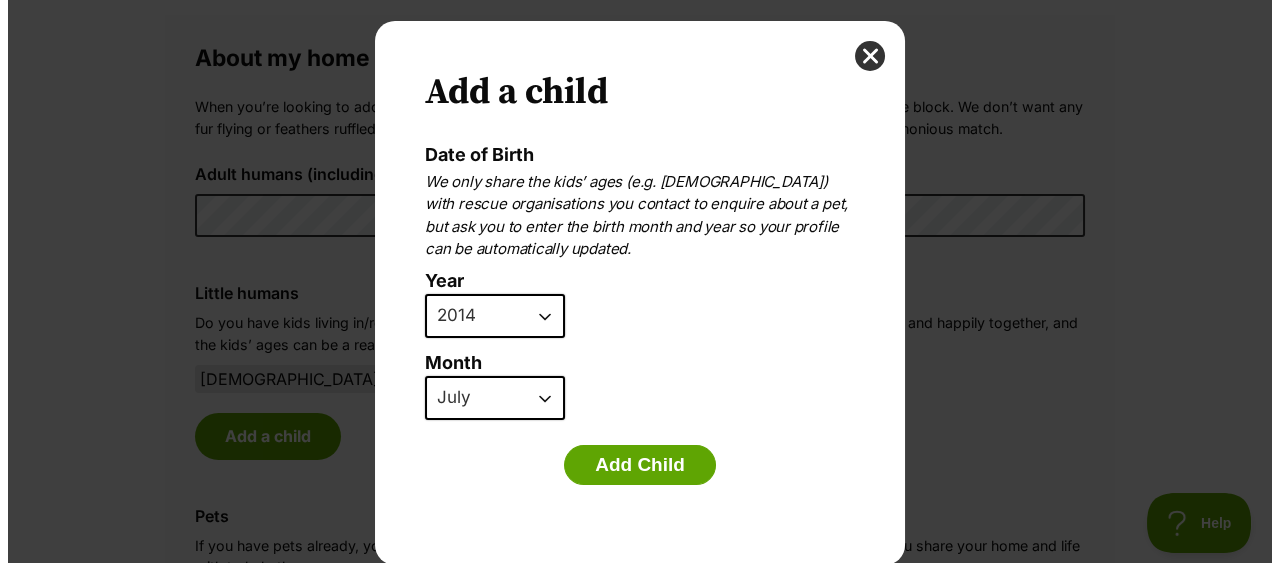 scroll, scrollTop: 0, scrollLeft: 0, axis: both 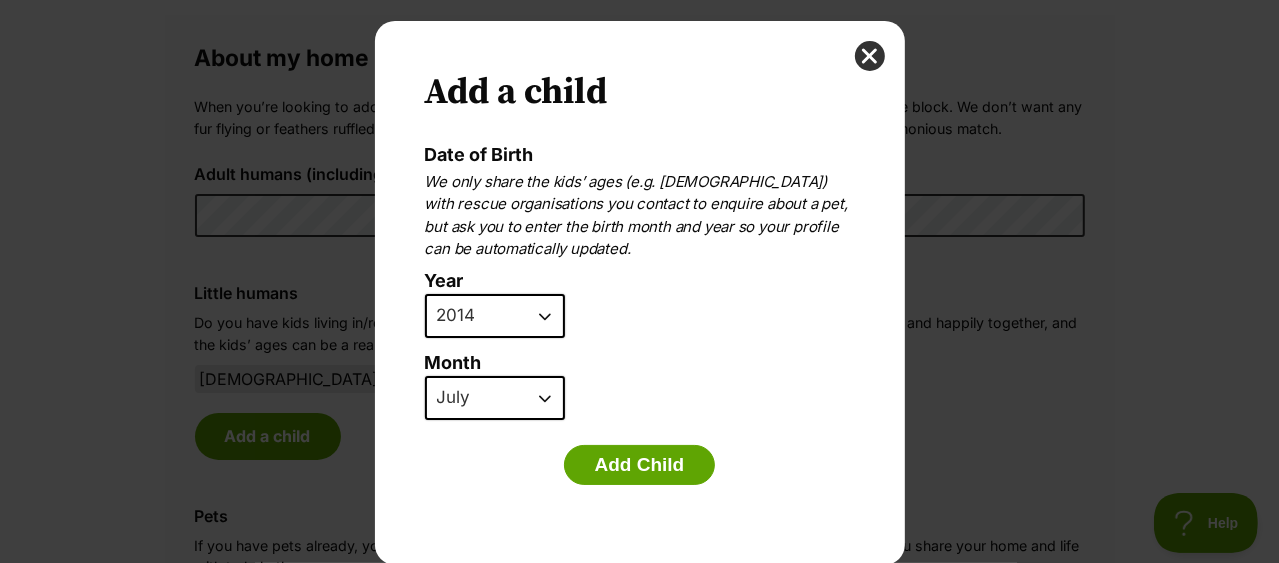 click on "2025
2024
2023
2022
2021
2020
2019
2018
2017
2016
2015
2014
2013
2012
2011
2010
2009
2008
2007" at bounding box center [495, 316] 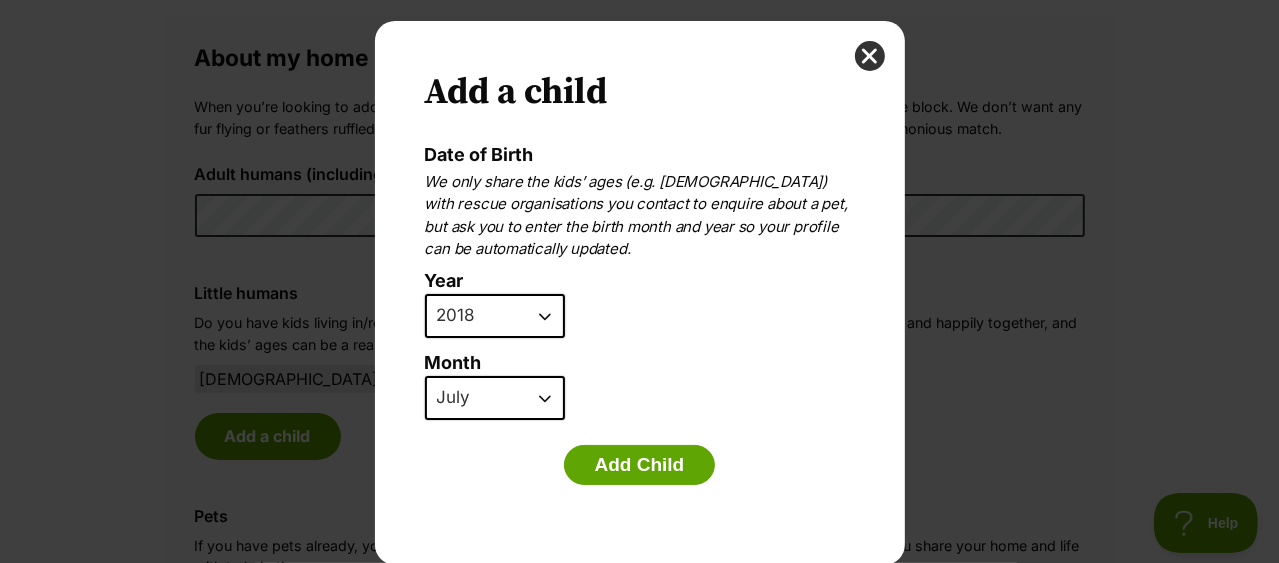 click on "2025
2024
2023
2022
2021
2020
2019
2018
2017
2016
2015
2014
2013
2012
2011
2010
2009
2008
2007" at bounding box center (495, 316) 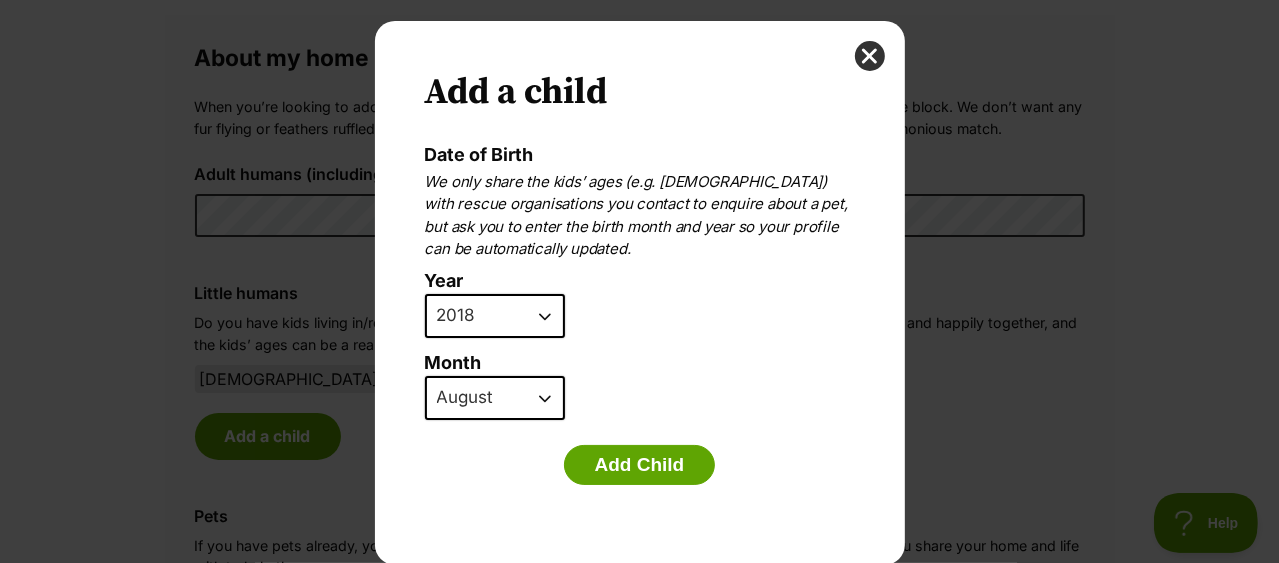 click on "January
February
March
April
May
June
July
August
September
October
November
December" at bounding box center [495, 398] 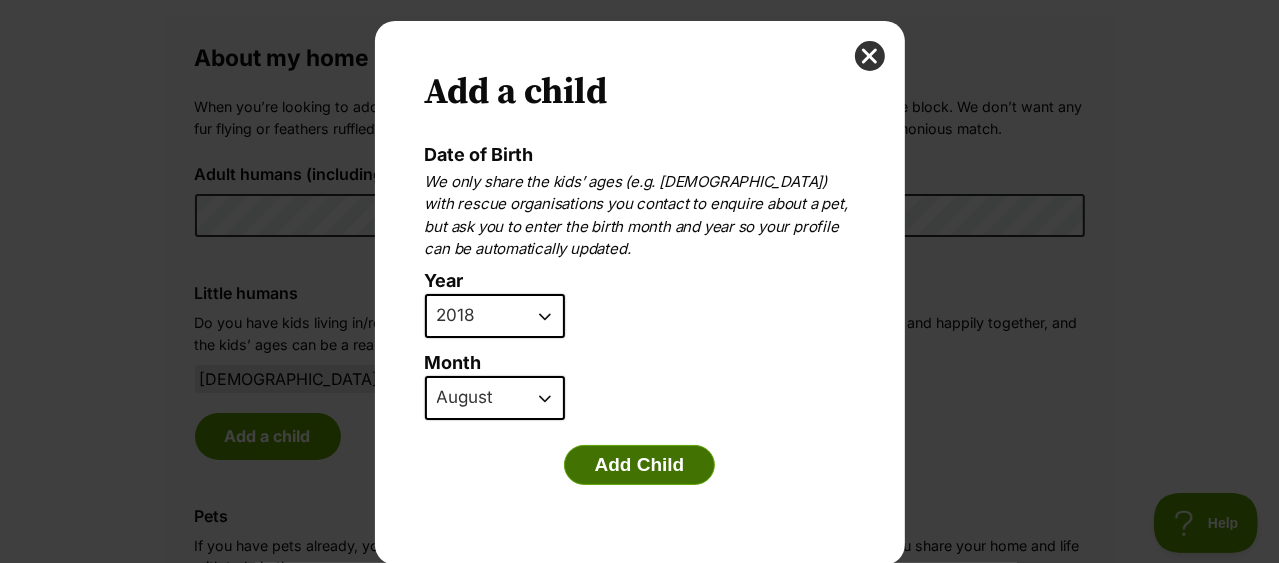 click on "Add Child" at bounding box center (640, 465) 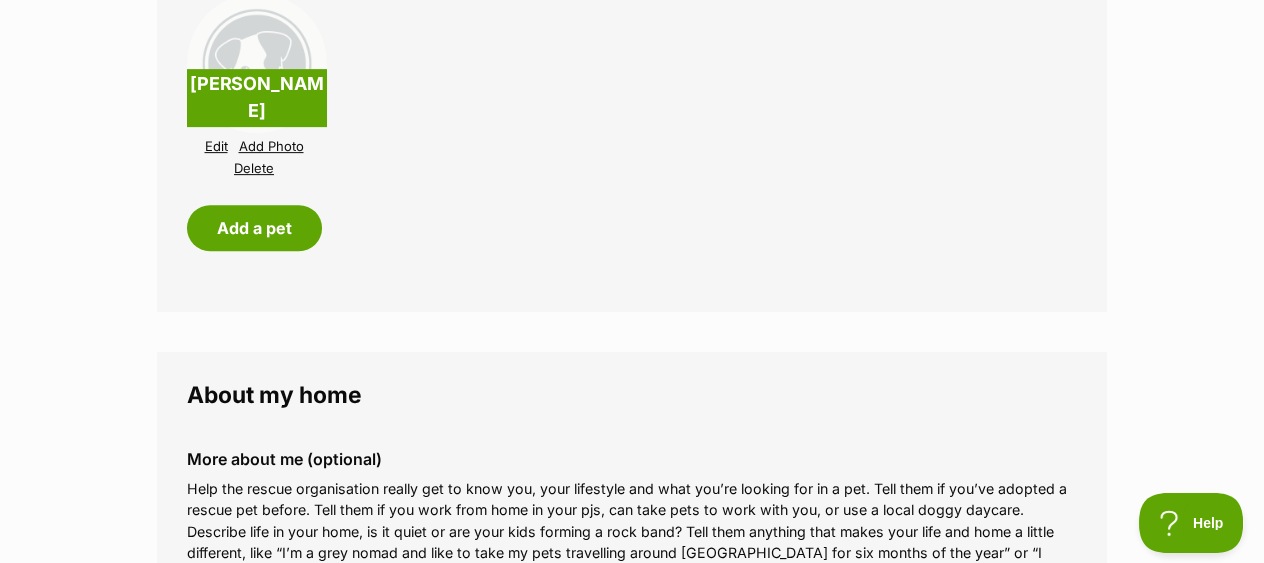 scroll, scrollTop: 1899, scrollLeft: 0, axis: vertical 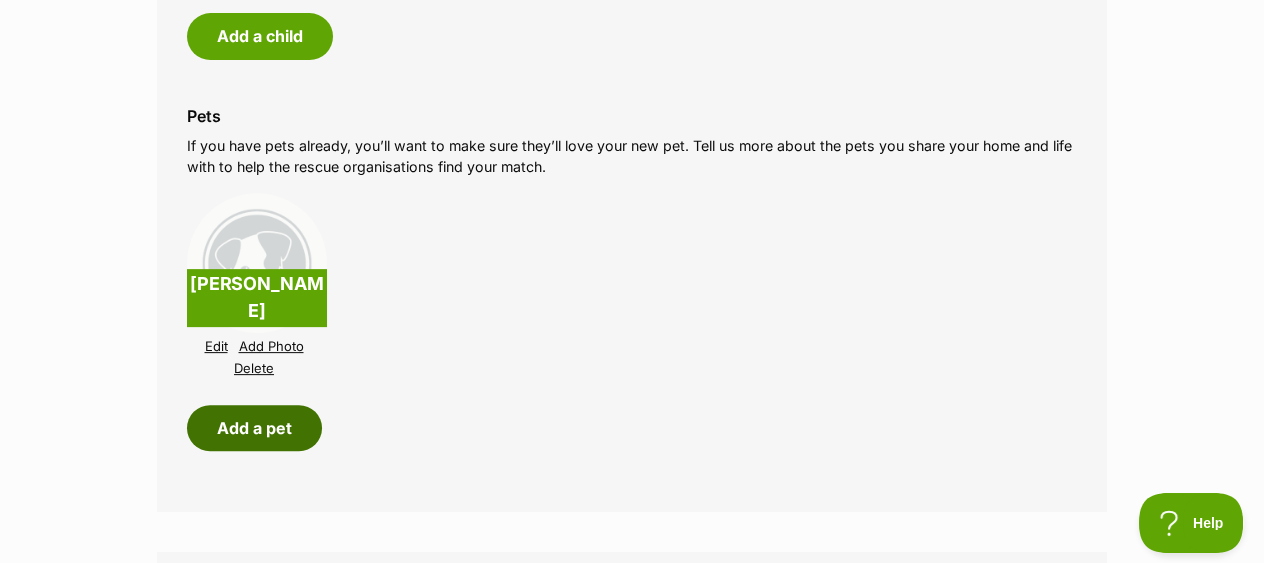 click on "Add a pet" at bounding box center (254, 428) 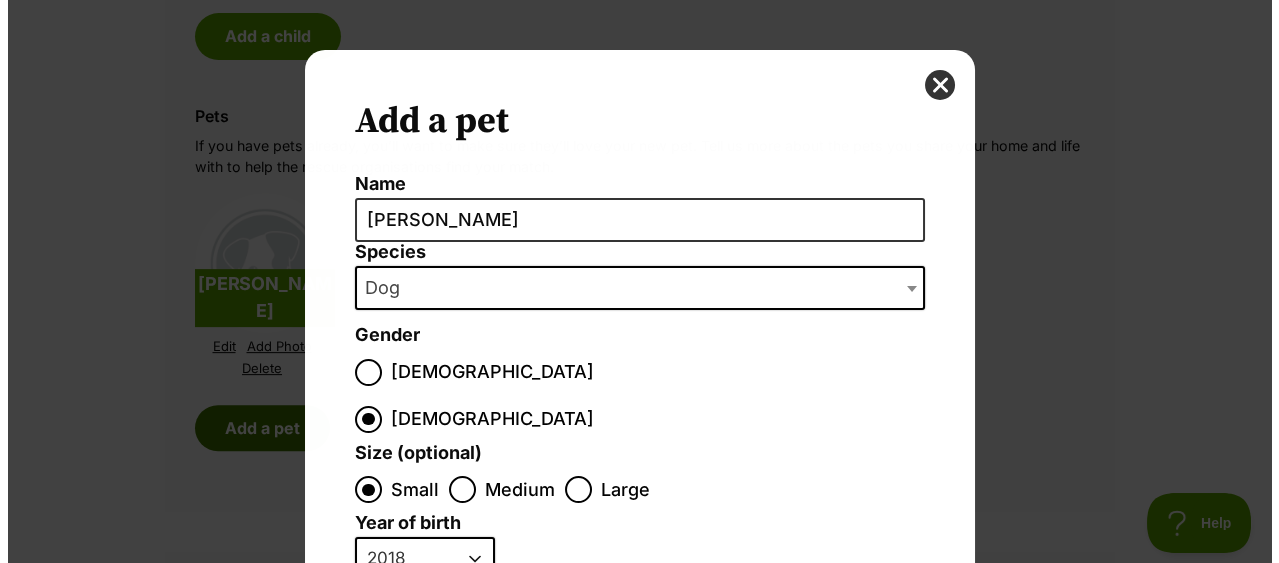 scroll, scrollTop: 0, scrollLeft: 0, axis: both 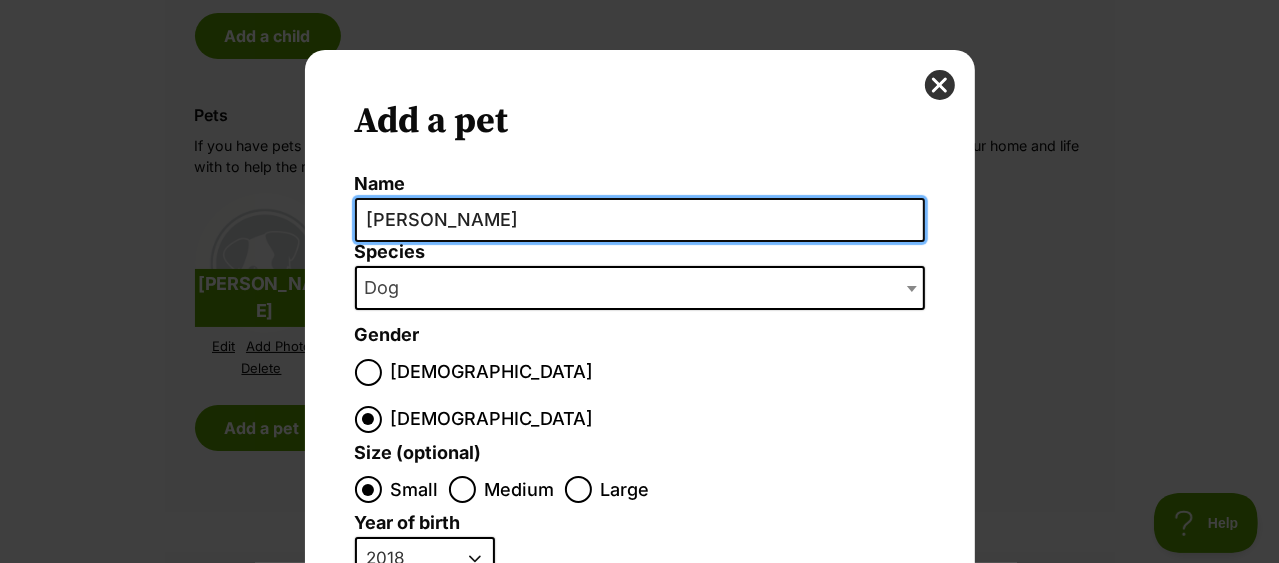 click on "Penny" at bounding box center [640, 220] 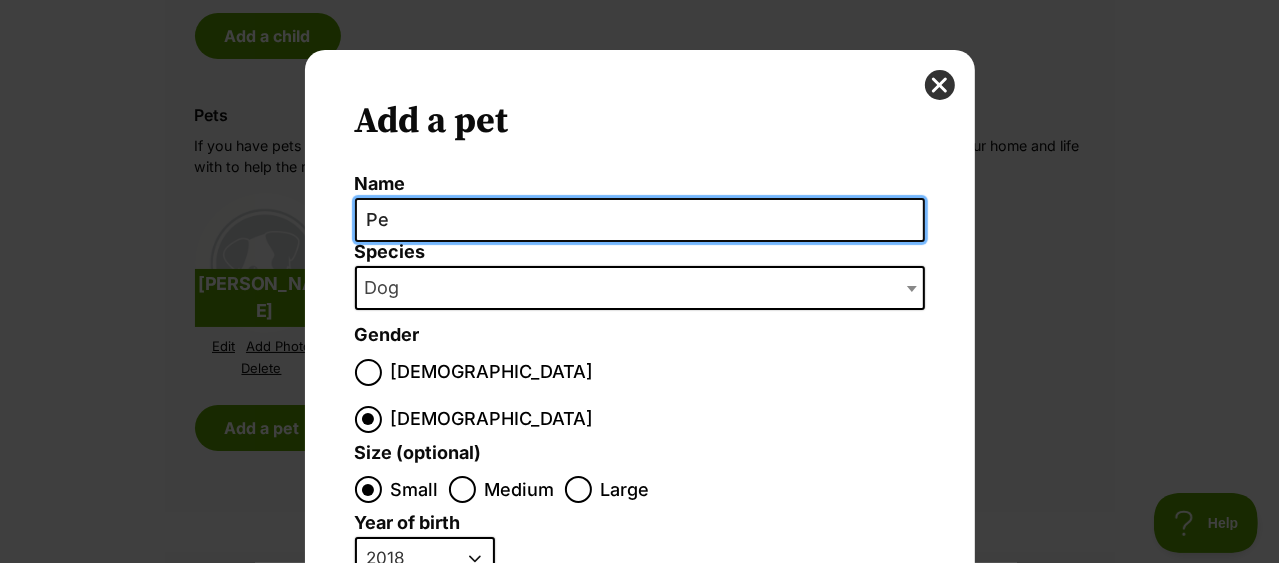 type on "P" 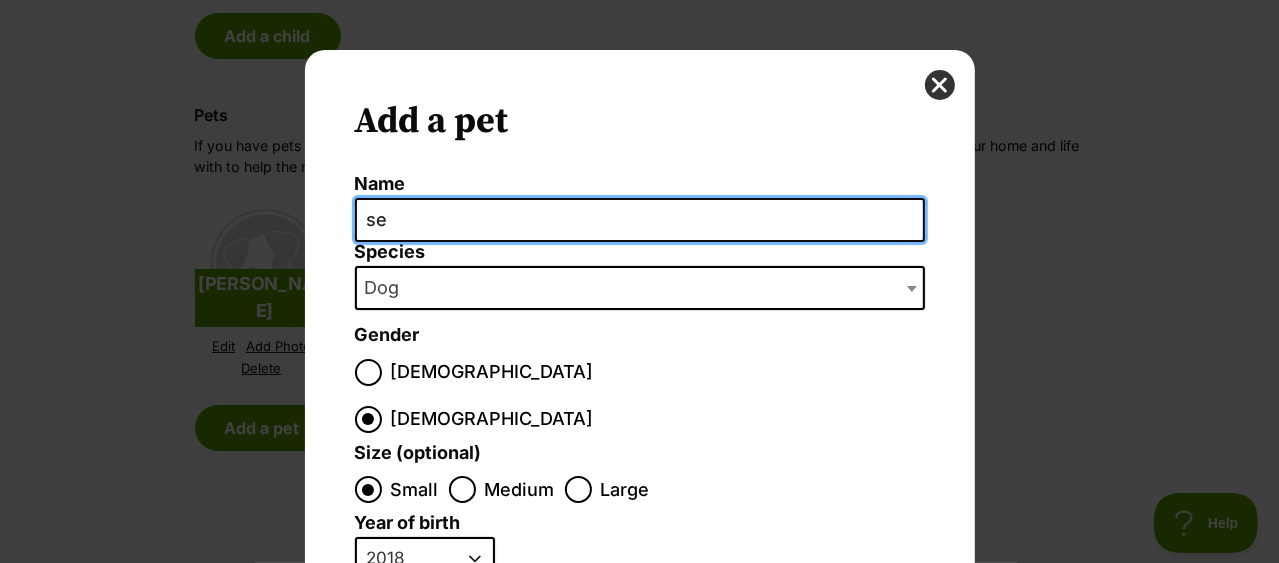 type on "s" 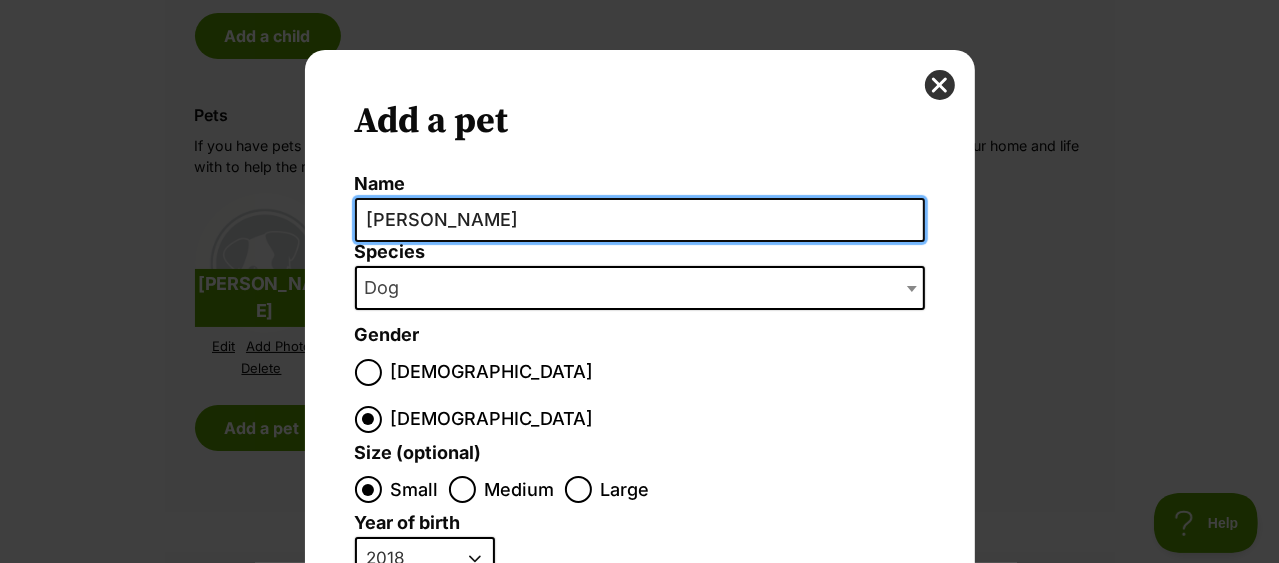 type on "Sebastian" 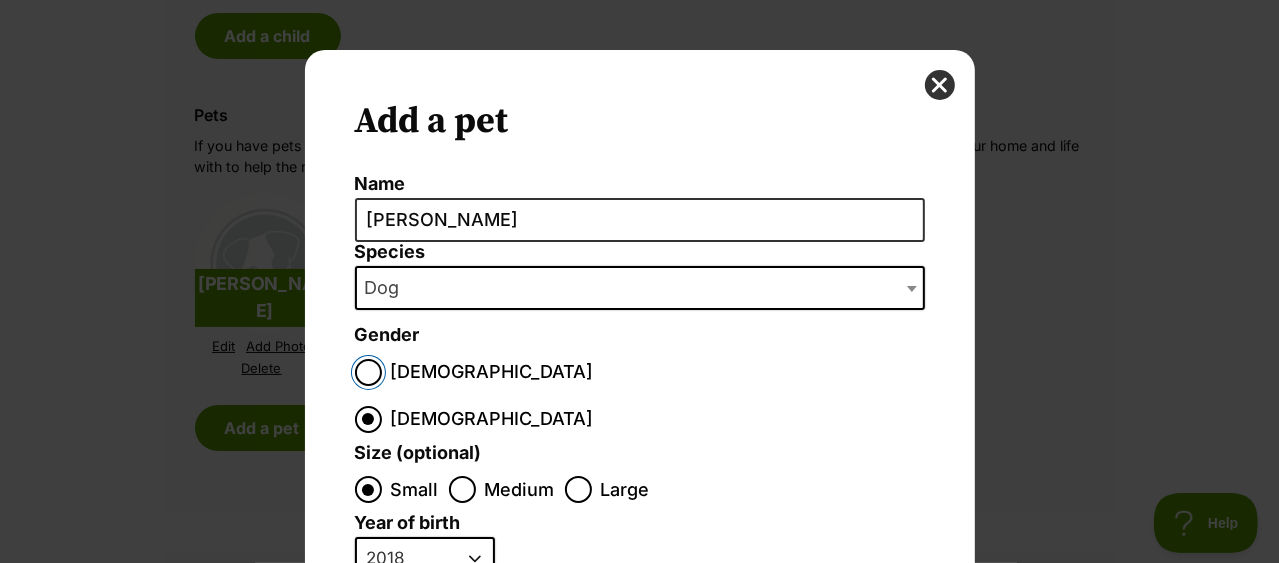 click on "Male" at bounding box center [368, 372] 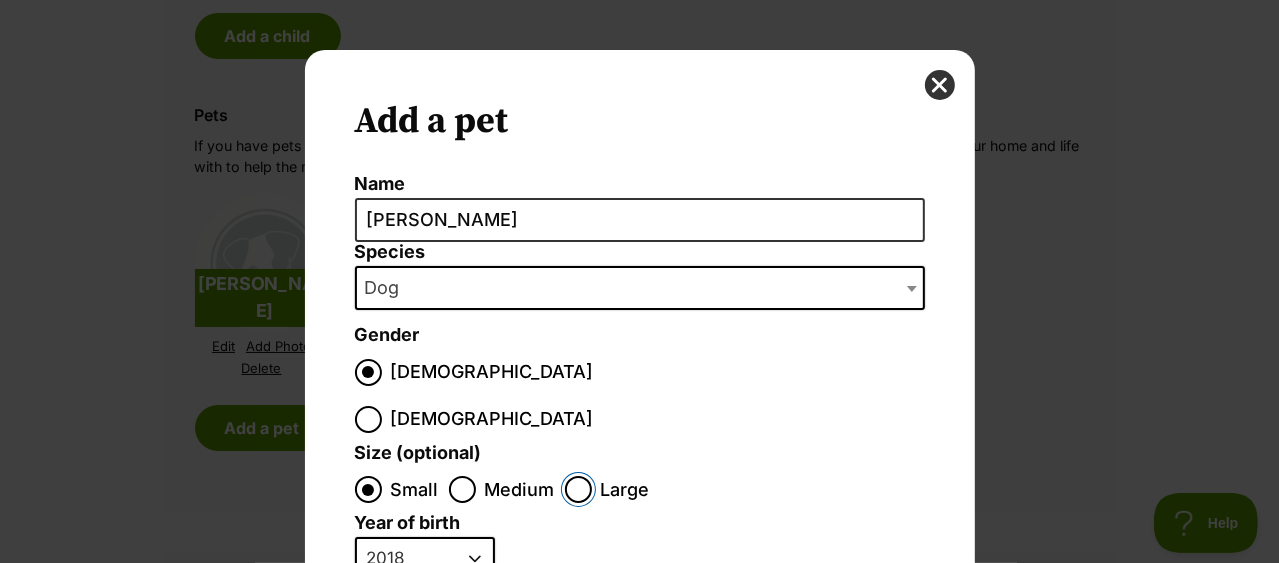 click on "Large" at bounding box center (578, 489) 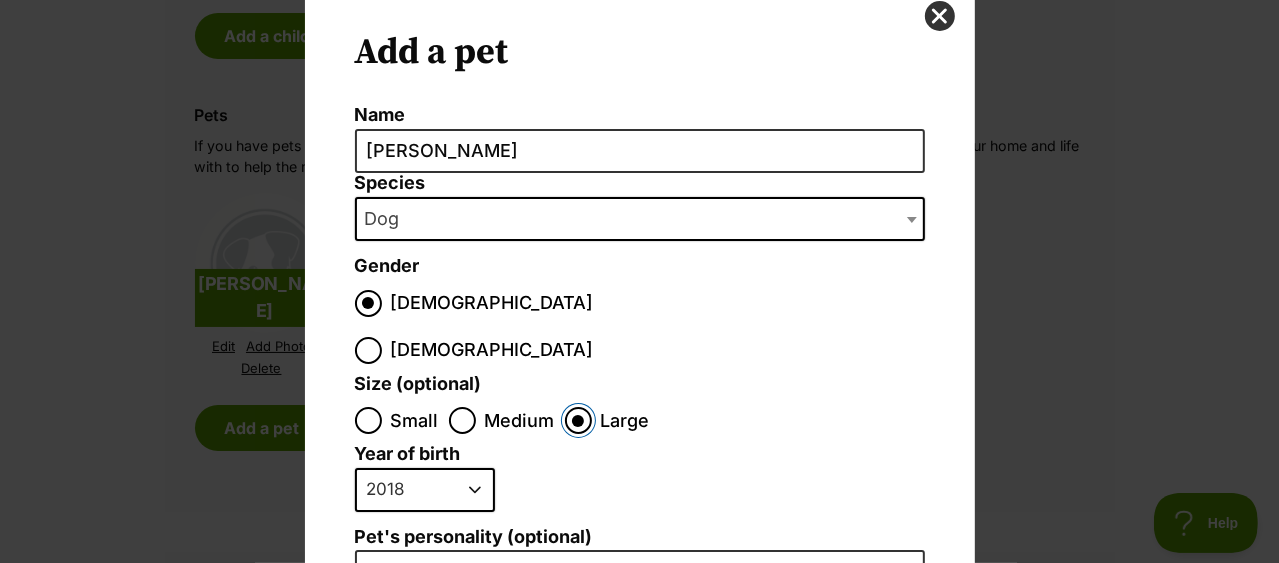 scroll, scrollTop: 99, scrollLeft: 0, axis: vertical 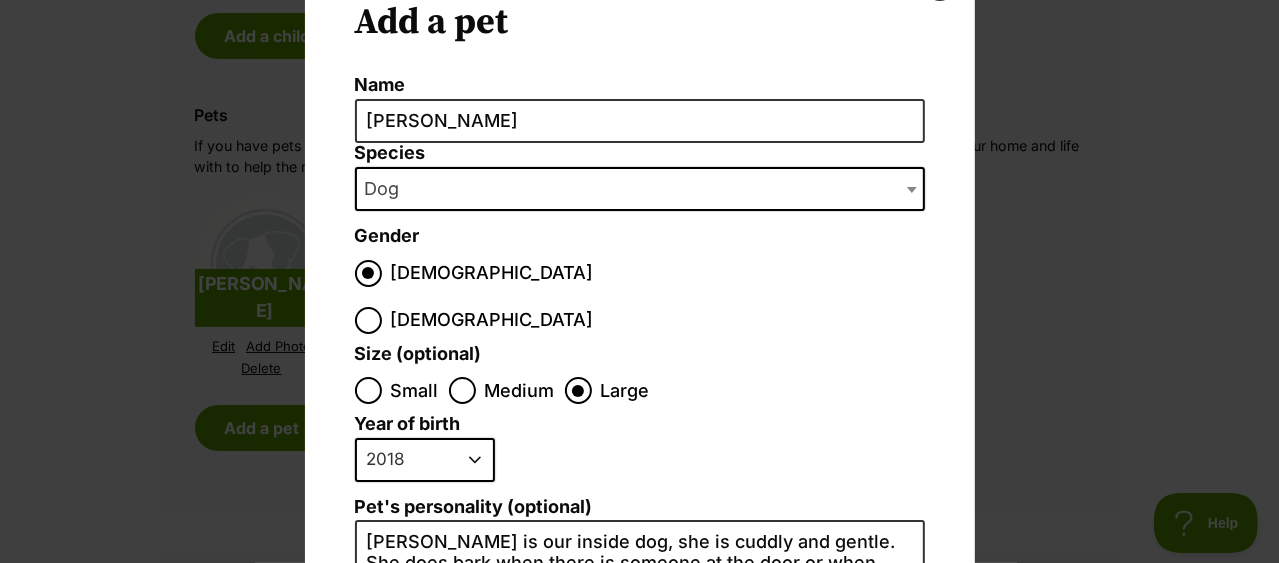 click on "2025
2024
2023
2022
2021
2020
2019
2018
2017
2016
2015
2014
2013
2012
2011
2010
2009
2008
2007
2006
2005
2004
2003
2002
2001
2000
1999
1998
1997
1996
1995" at bounding box center [425, 460] 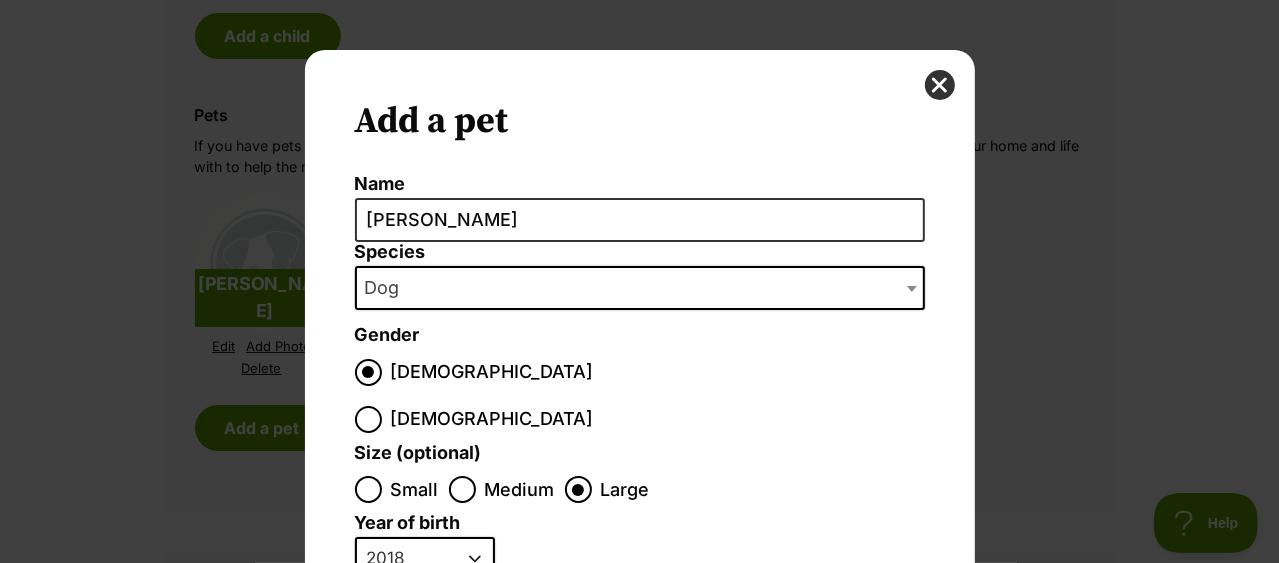 scroll, scrollTop: 199, scrollLeft: 0, axis: vertical 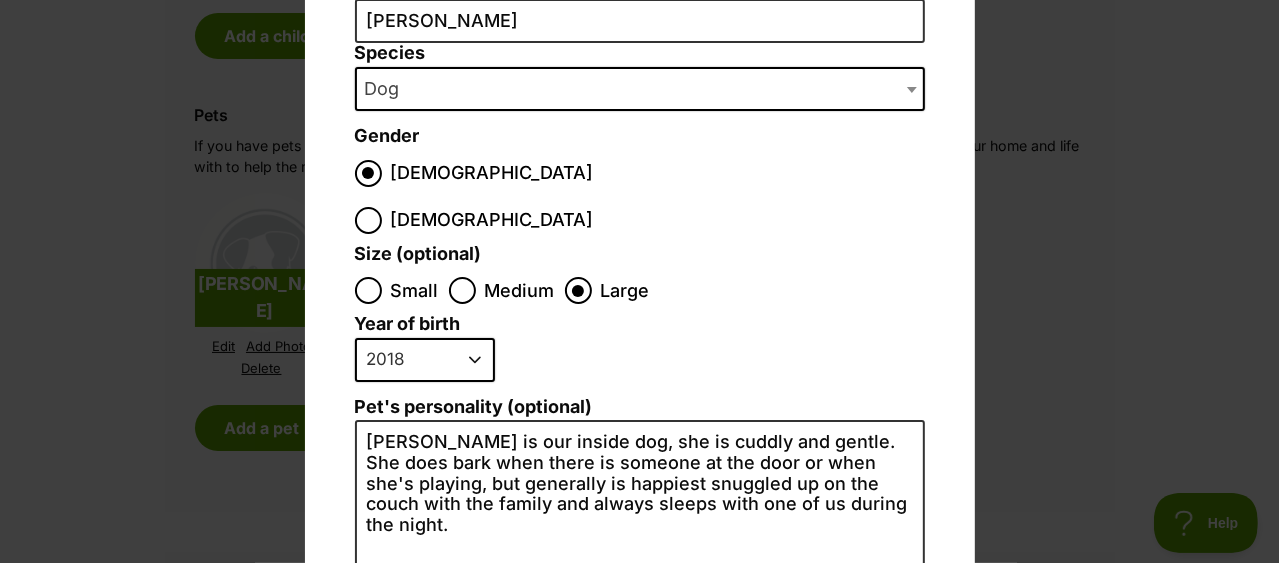click on "2025
2024
2023
2022
2021
2020
2019
2018
2017
2016
2015
2014
2013
2012
2011
2010
2009
2008
2007
2006
2005
2004
2003
2002
2001
2000
1999
1998
1997
1996
1995" at bounding box center [425, 360] 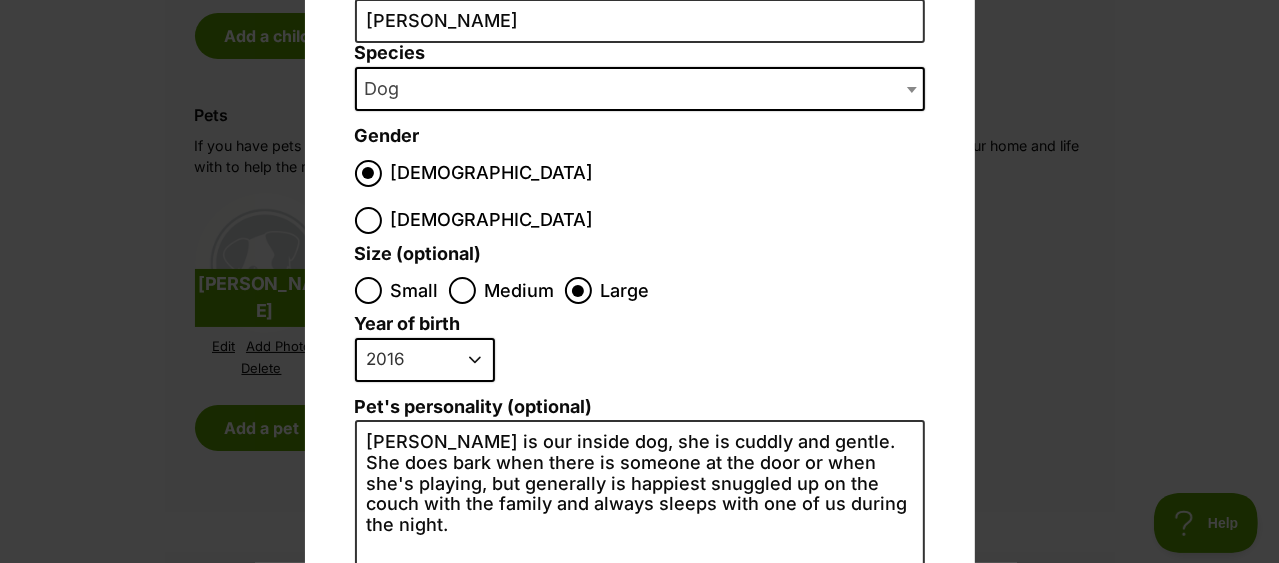 click on "2025
2024
2023
2022
2021
2020
2019
2018
2017
2016
2015
2014
2013
2012
2011
2010
2009
2008
2007
2006
2005
2004
2003
2002
2001
2000
1999
1998
1997
1996
1995" at bounding box center [425, 360] 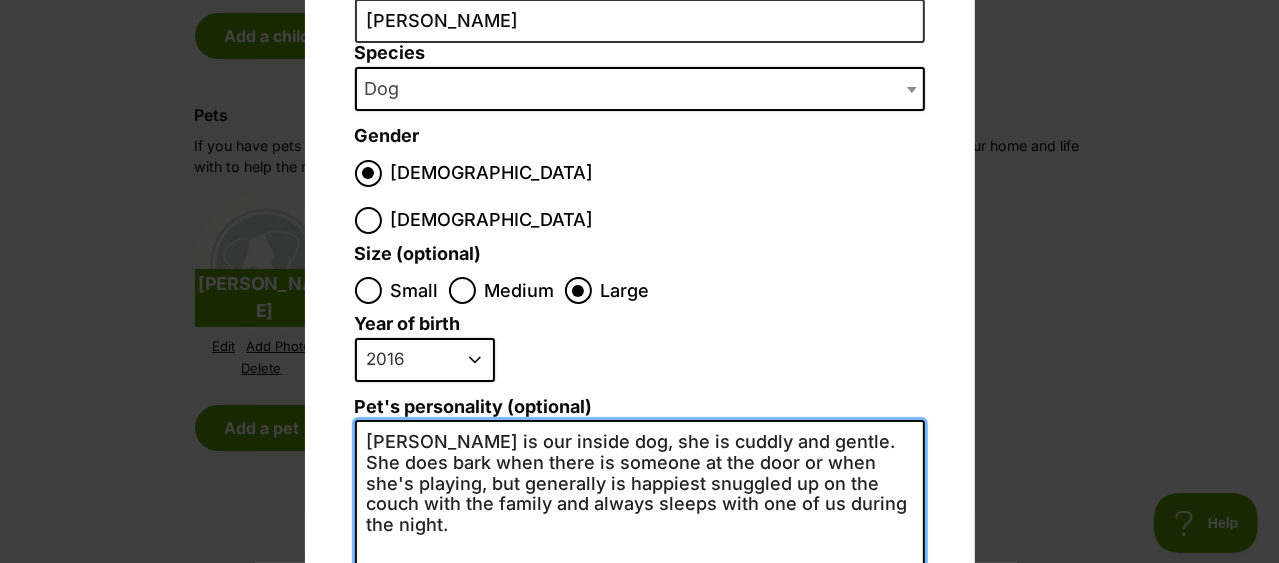 drag, startPoint x: 873, startPoint y: 465, endPoint x: 354, endPoint y: 389, distance: 524.53503 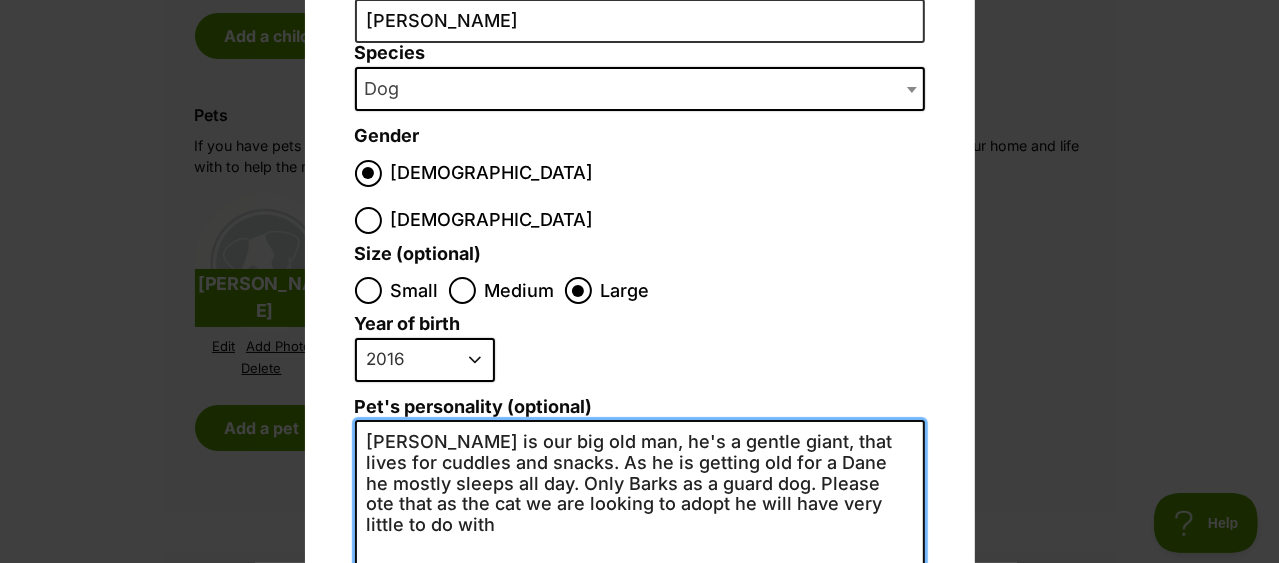 click on "Sebastian is our big old man, he's a gentle giant, that lives for cuddles and snacks. As he is getting old for a Dane he mostly sleeps all day. Only Barks as a guard dog. Please ote that as the cat we are looking to adopt he will have very little to do with" at bounding box center [640, 639] 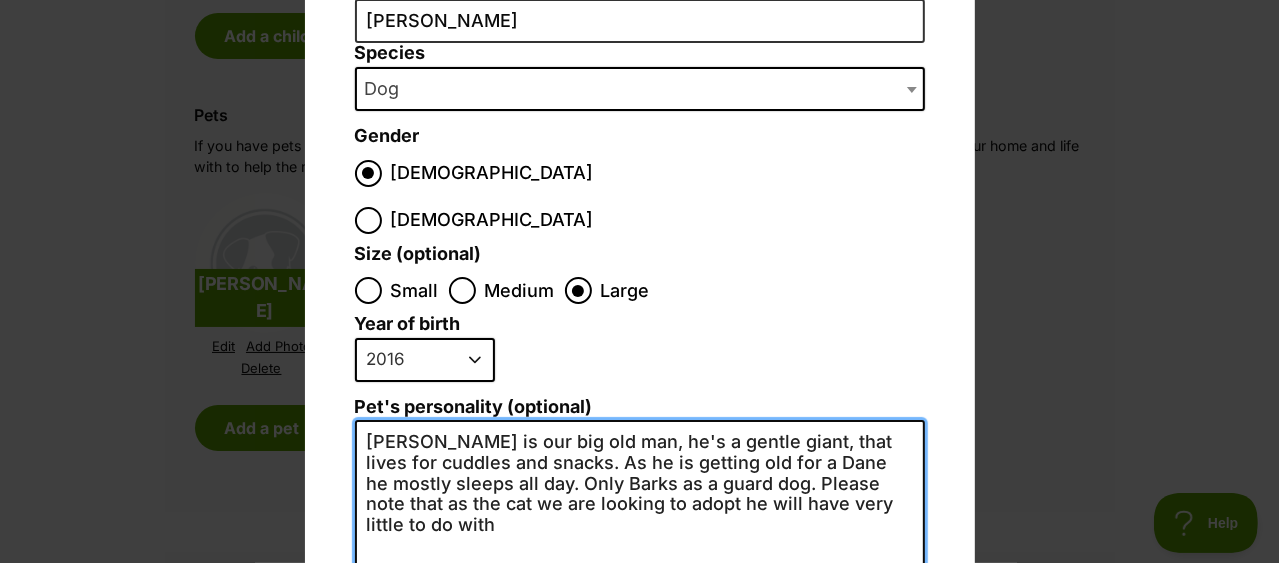 click on "Sebastian is our big old man, he's a gentle giant, that lives for cuddles and snacks. As he is getting old for a Dane he mostly sleeps all day. Only Barks as a guard dog. Please note that as the cat we are looking to adopt he will have very little to do with" at bounding box center (640, 639) 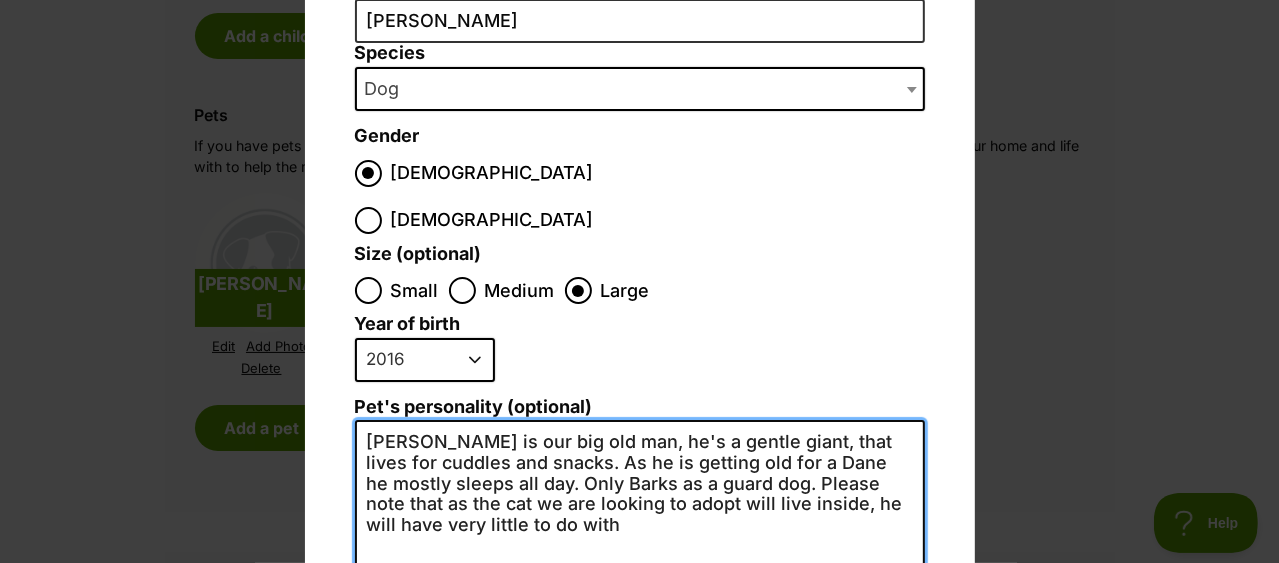 click on "Sebastian is our big old man, he's a gentle giant, that lives for cuddles and snacks. As he is getting old for a Dane he mostly sleeps all day. Only Barks as a guard dog. Please note that as the cat we are looking to adopt will live inside, he will have very little to do with" at bounding box center [640, 639] 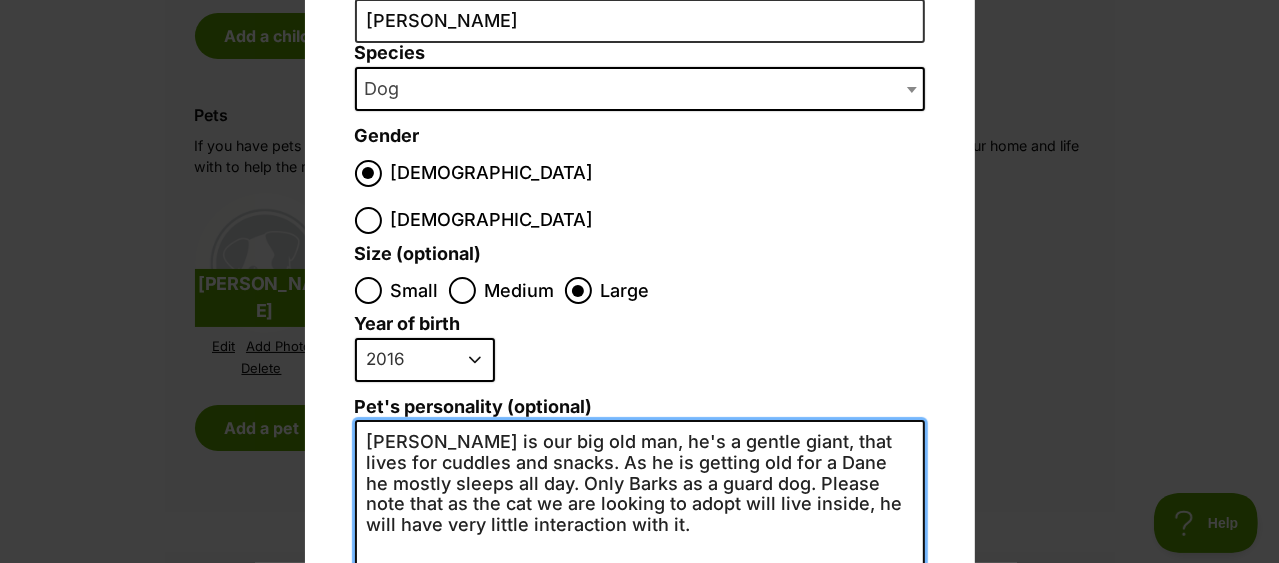 drag, startPoint x: 719, startPoint y: 434, endPoint x: 733, endPoint y: 471, distance: 39.56008 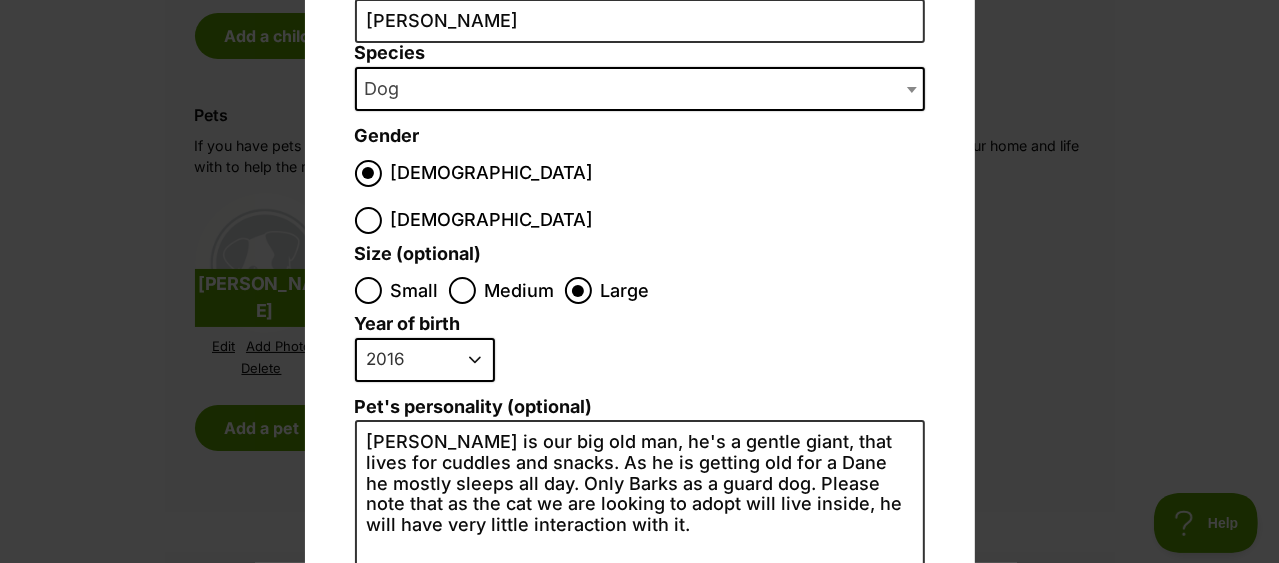 click on "2025
2024
2023
2022
2021
2020
2019
2018
2017
2016
2015
2014
2013
2012
2011
2010
2009
2008
2007
2006
2005
2004
2003
2002
2001
2000
1999
1998
1997
1996
1995" at bounding box center (635, 367) 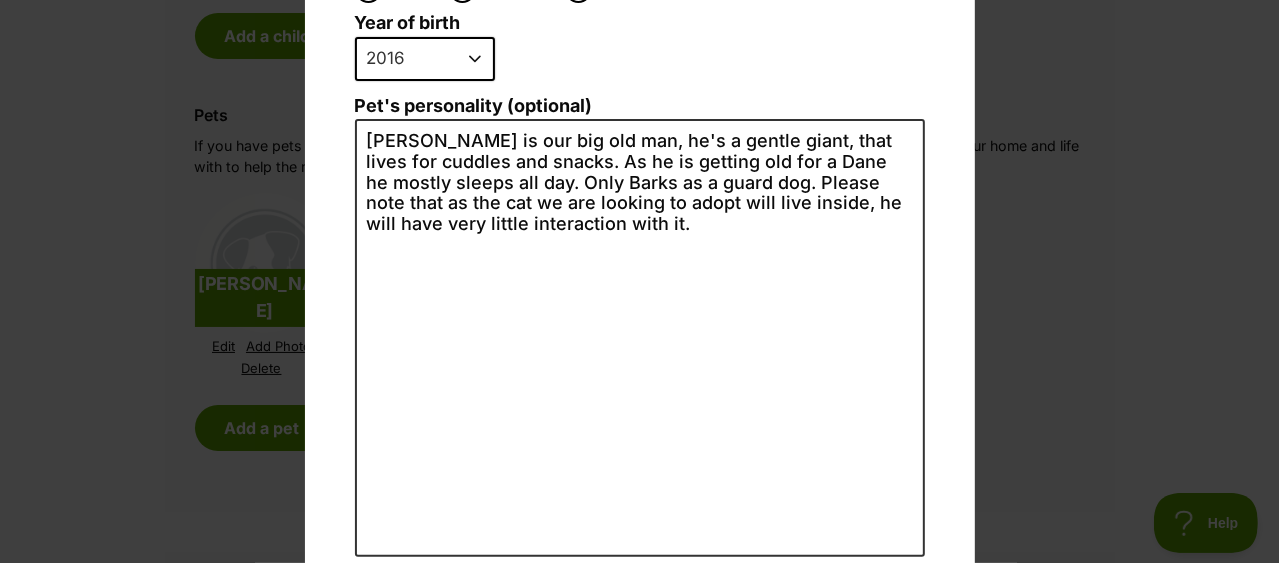 scroll, scrollTop: 576, scrollLeft: 0, axis: vertical 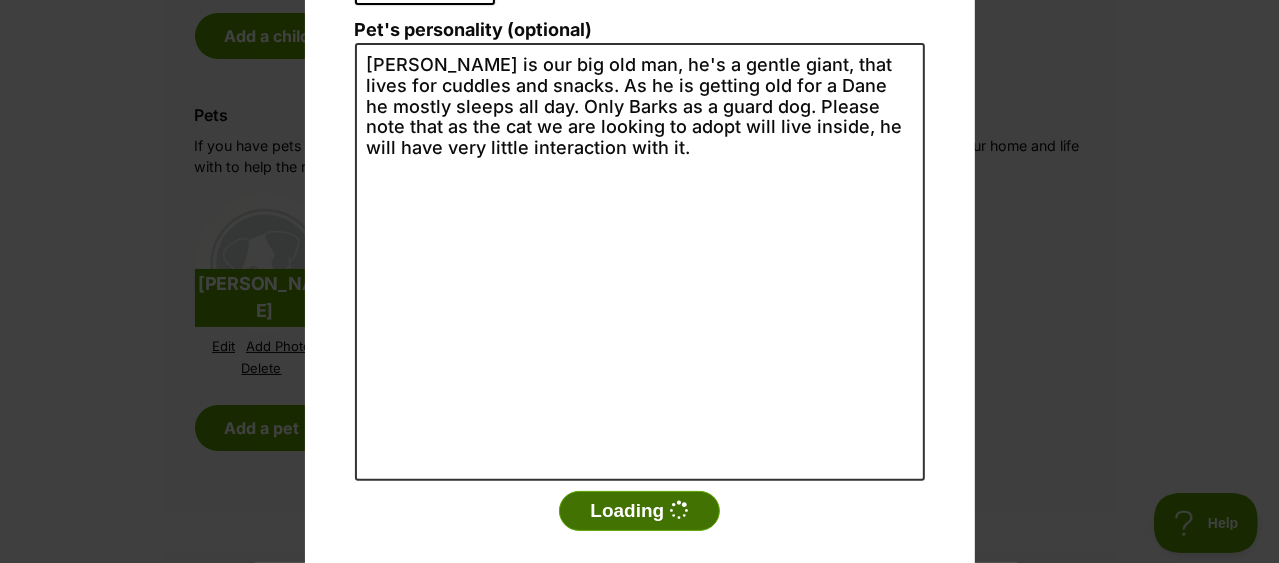 click on "Loading" at bounding box center (639, 511) 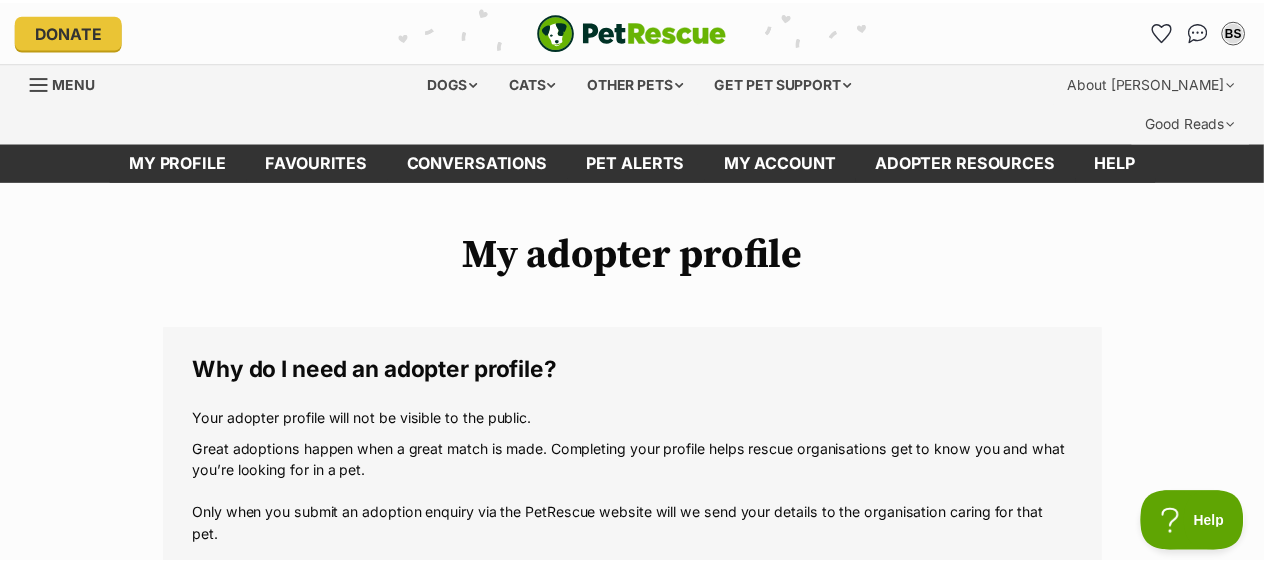 scroll, scrollTop: 1899, scrollLeft: 0, axis: vertical 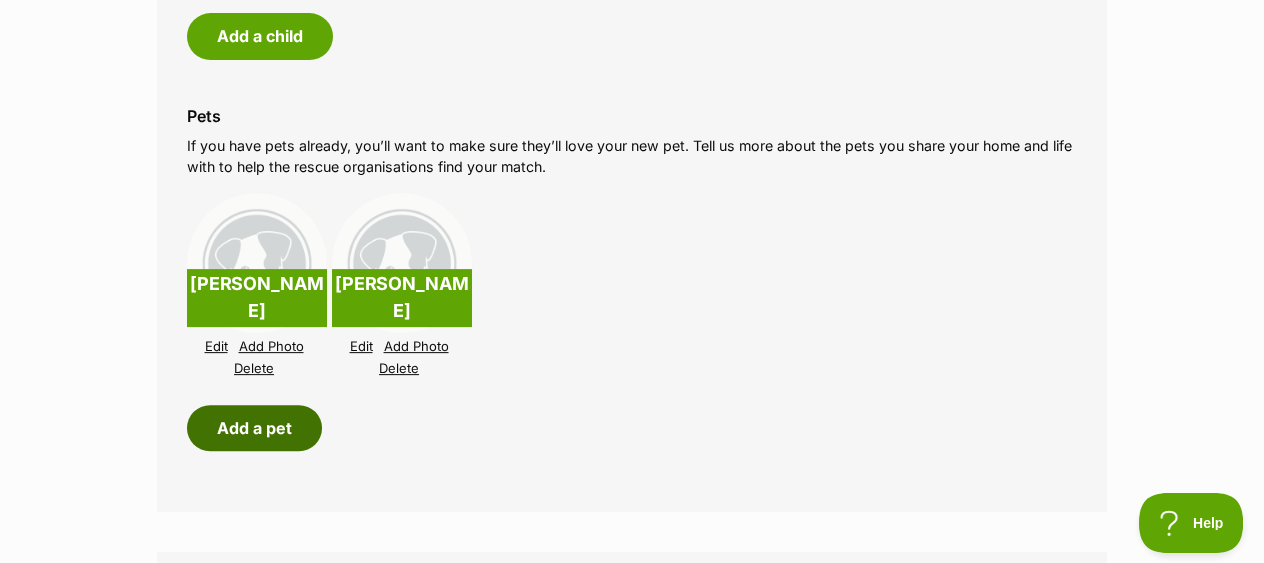 click on "Add a pet" at bounding box center [254, 428] 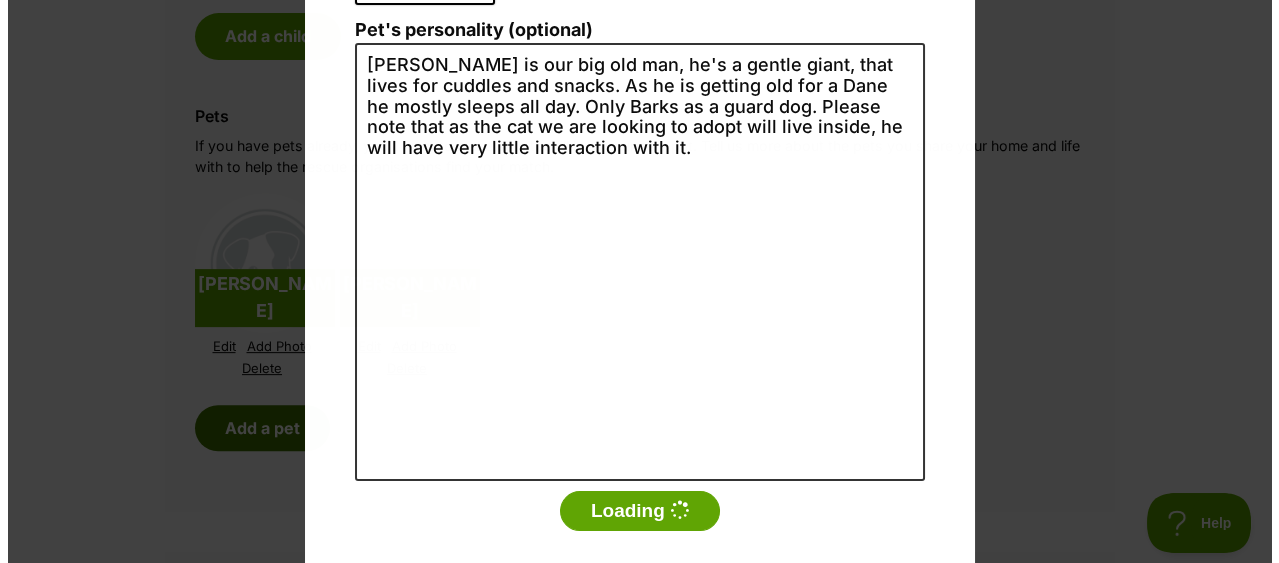 scroll, scrollTop: 0, scrollLeft: 0, axis: both 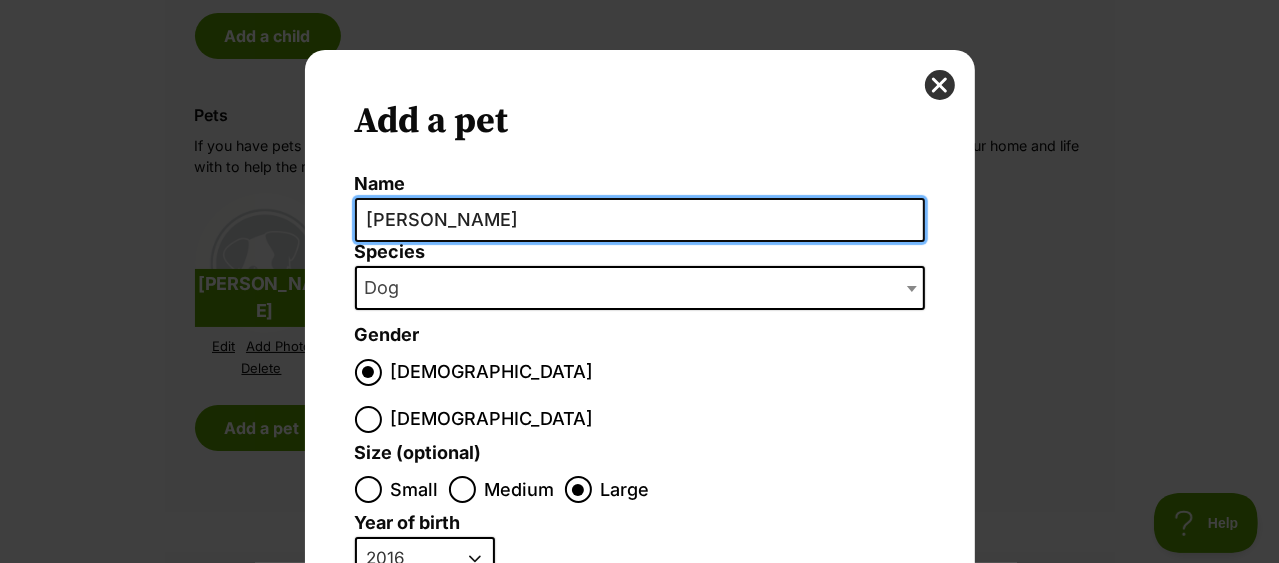 drag, startPoint x: 462, startPoint y: 219, endPoint x: 278, endPoint y: 200, distance: 184.97838 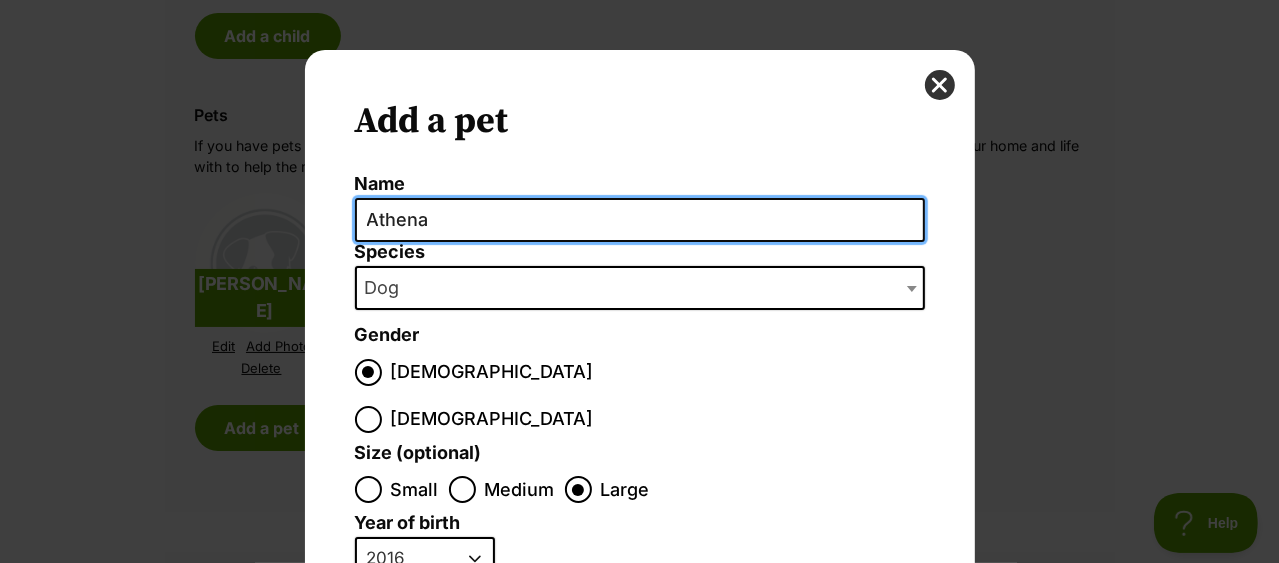 type on "Athena" 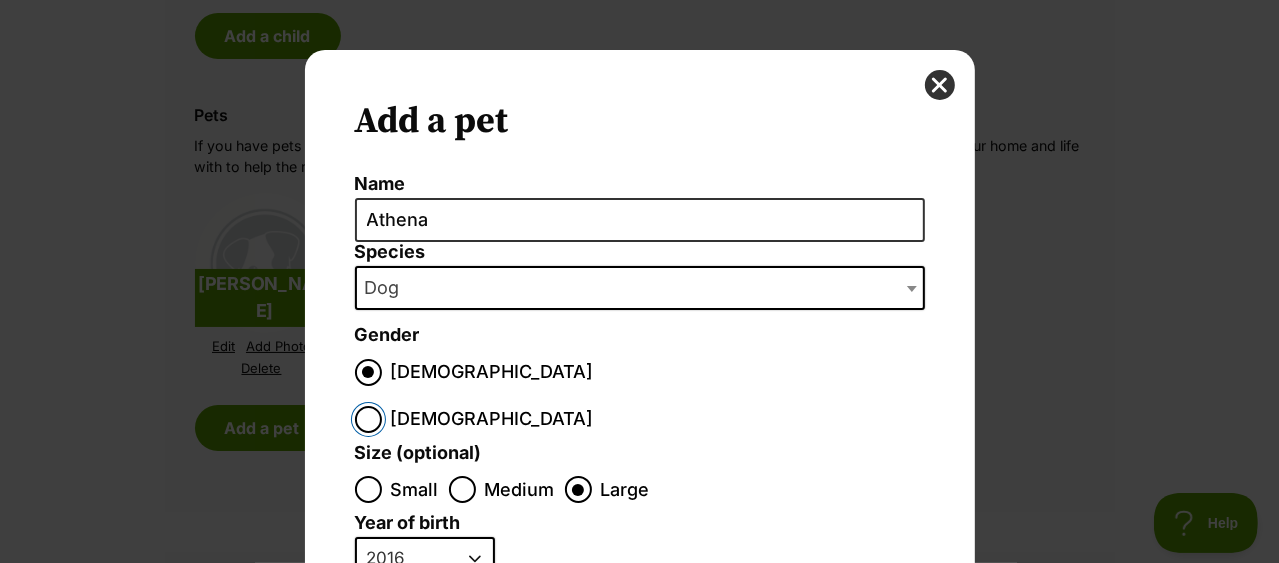 click on "Female" at bounding box center [368, 419] 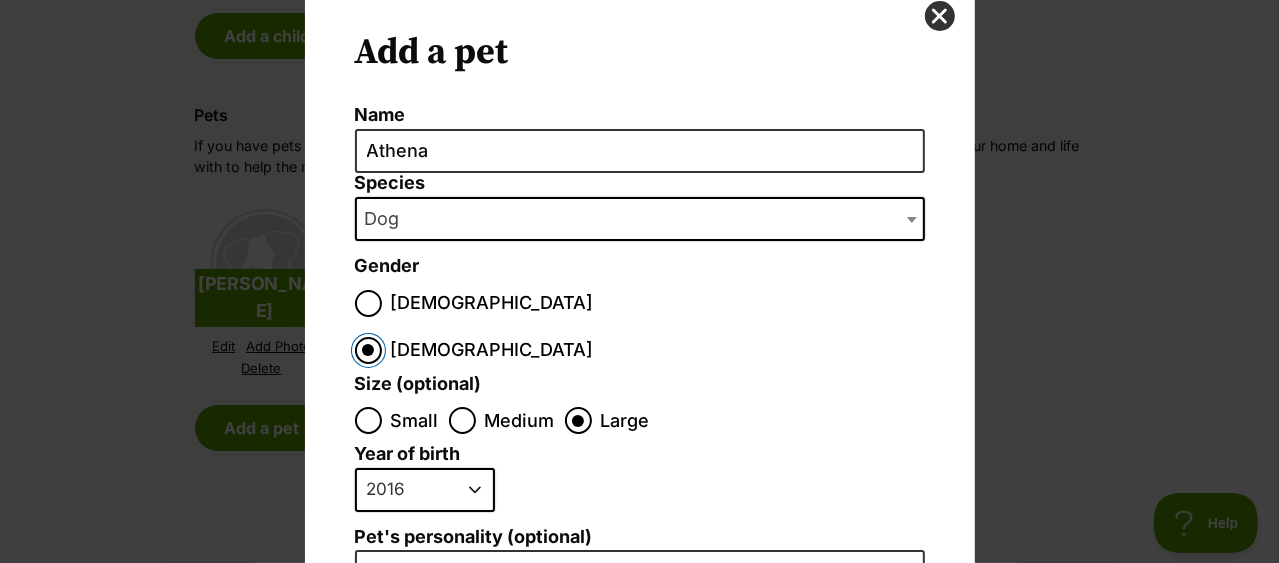 scroll, scrollTop: 99, scrollLeft: 0, axis: vertical 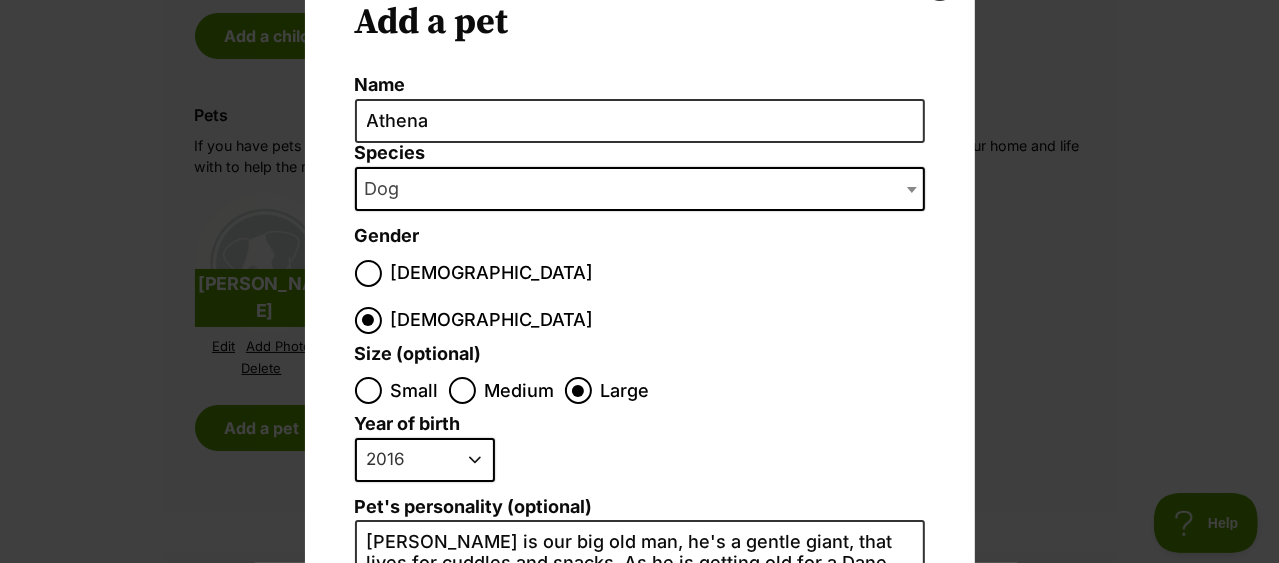 click on "2025
2024
2023
2022
2021
2020
2019
2018
2017
2016
2015
2014
2013
2012
2011
2010
2009
2008
2007
2006
2005
2004
2003
2002
2001
2000
1999
1998
1997
1996
1995" at bounding box center [425, 460] 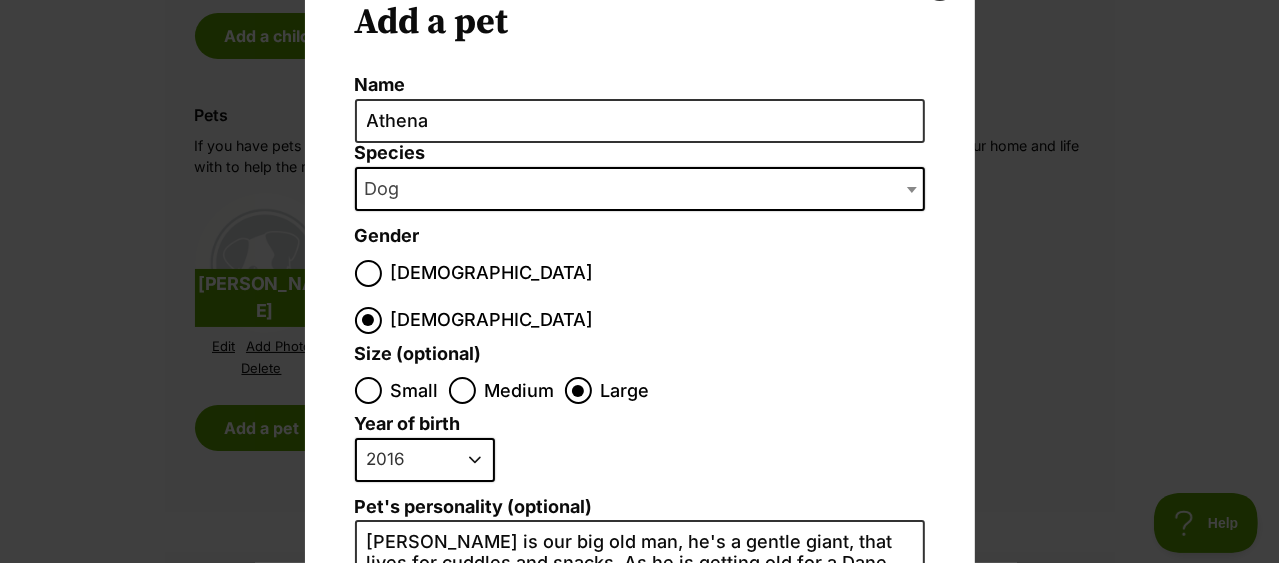 select on "2023" 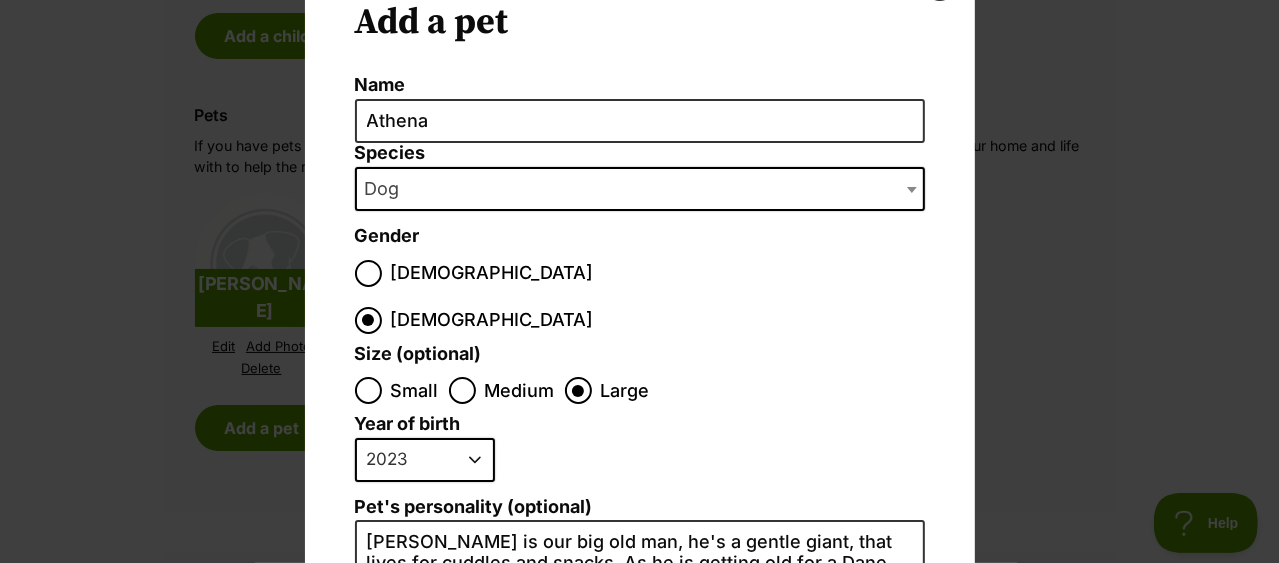 click on "2025
2024
2023
2022
2021
2020
2019
2018
2017
2016
2015
2014
2013
2012
2011
2010
2009
2008
2007
2006
2005
2004
2003
2002
2001
2000
1999
1998
1997
1996
1995" at bounding box center (425, 460) 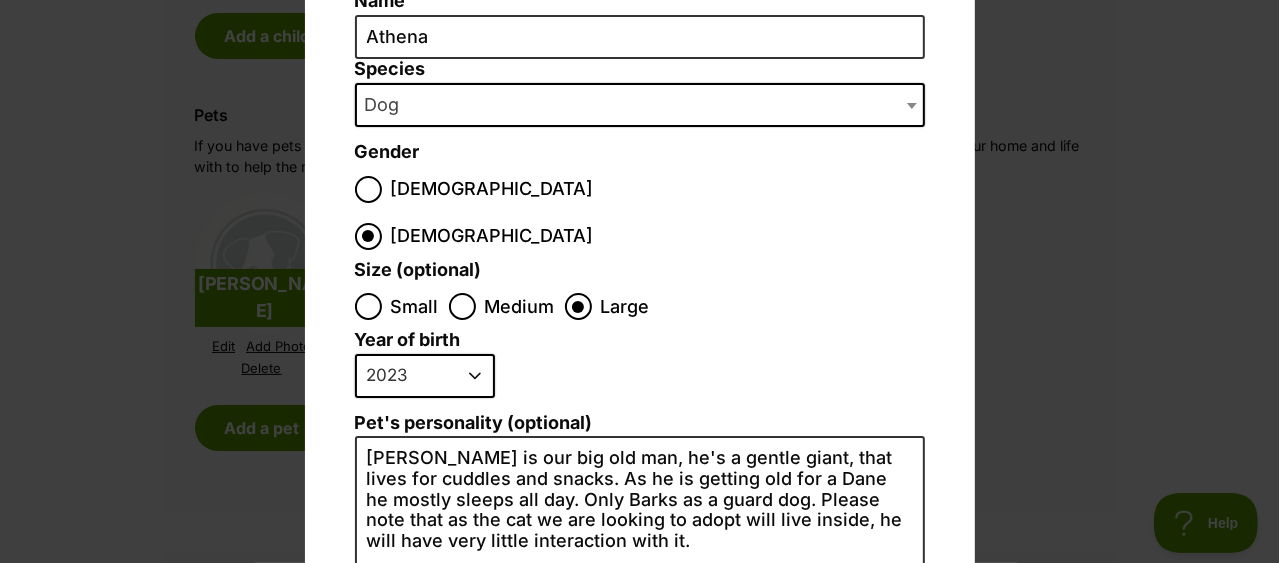 scroll, scrollTop: 400, scrollLeft: 0, axis: vertical 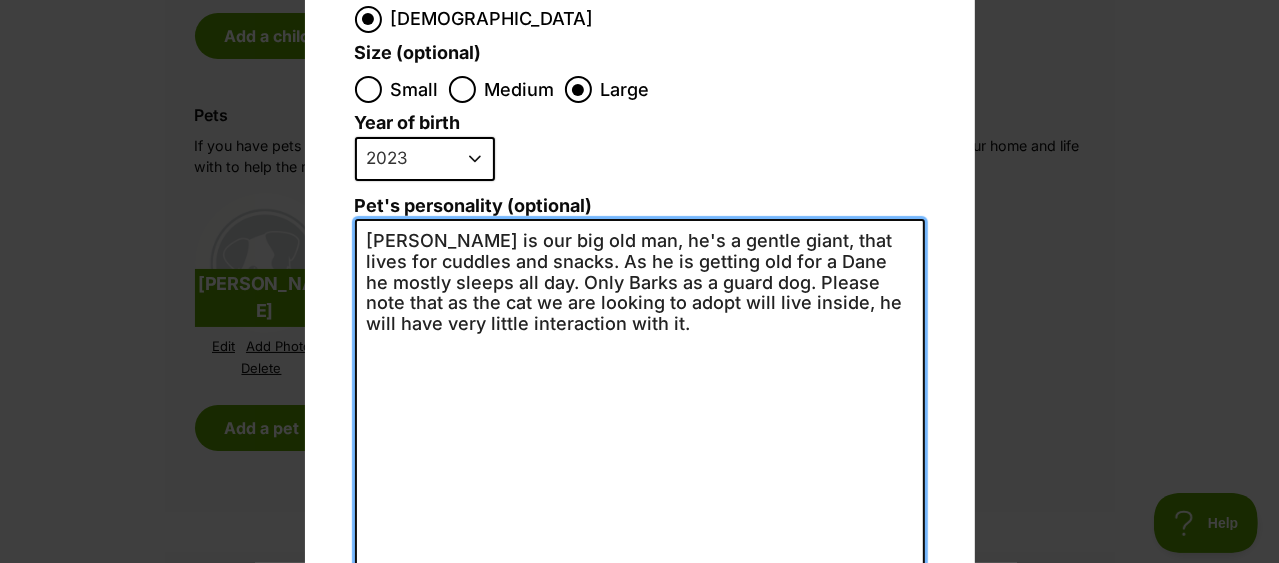drag, startPoint x: 721, startPoint y: 233, endPoint x: 357, endPoint y: 188, distance: 366.77106 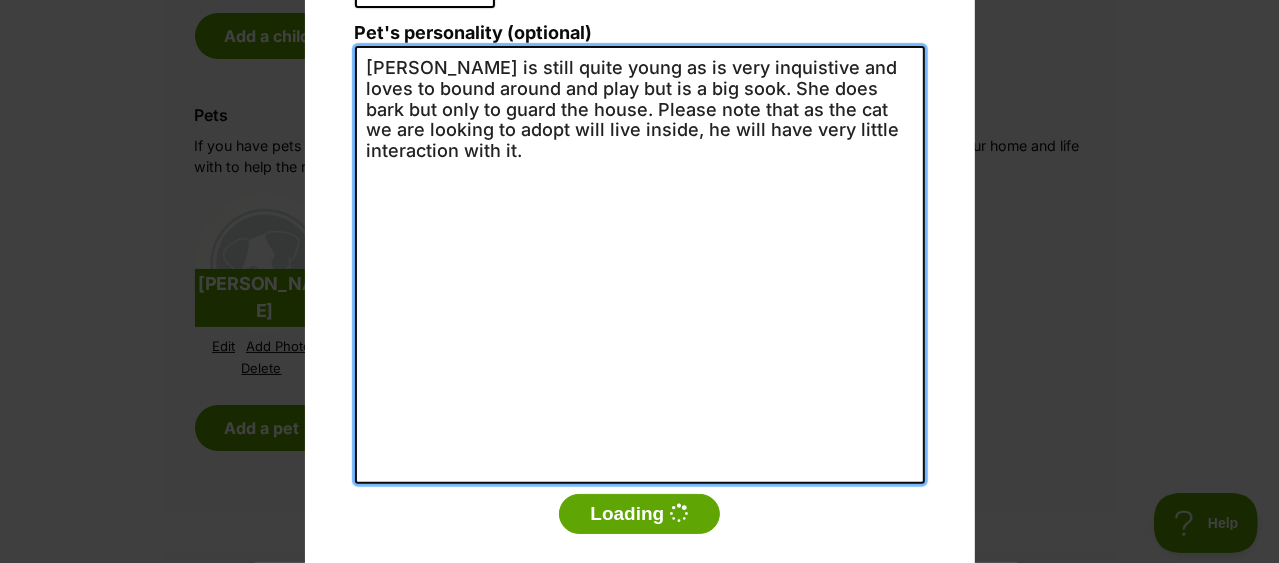 scroll, scrollTop: 576, scrollLeft: 0, axis: vertical 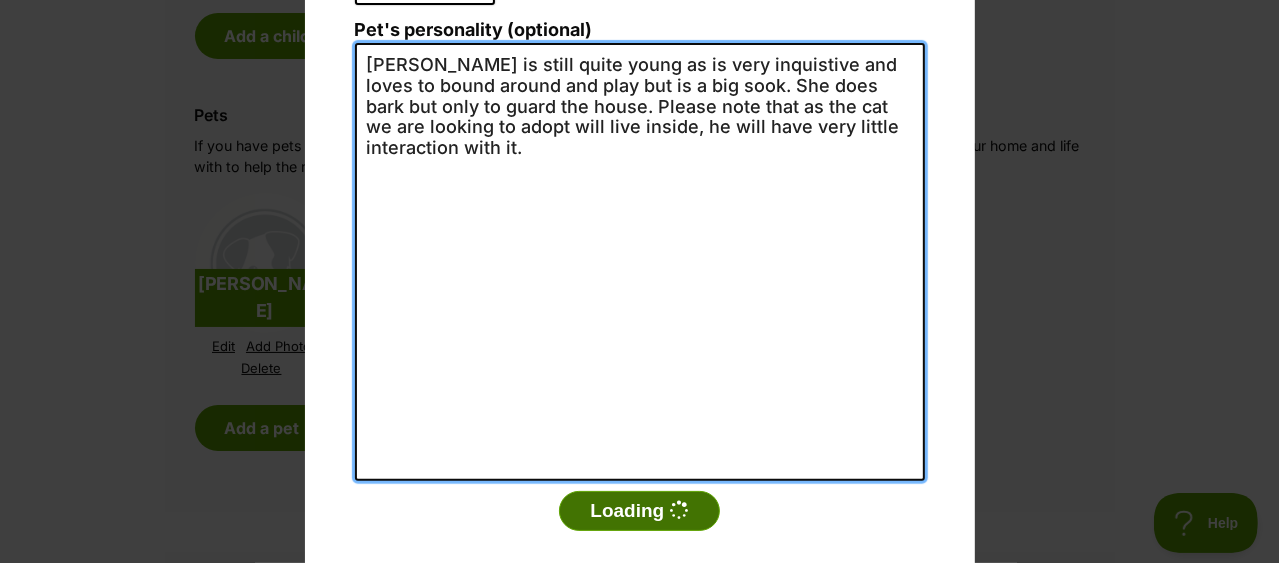 type on "Athena is still quite young as is very inquistive and loves to bound around and play but is a big sook. She does bark but only to guard the house. Please note that as the cat we are looking to adopt will live inside, he will have very little interaction with it." 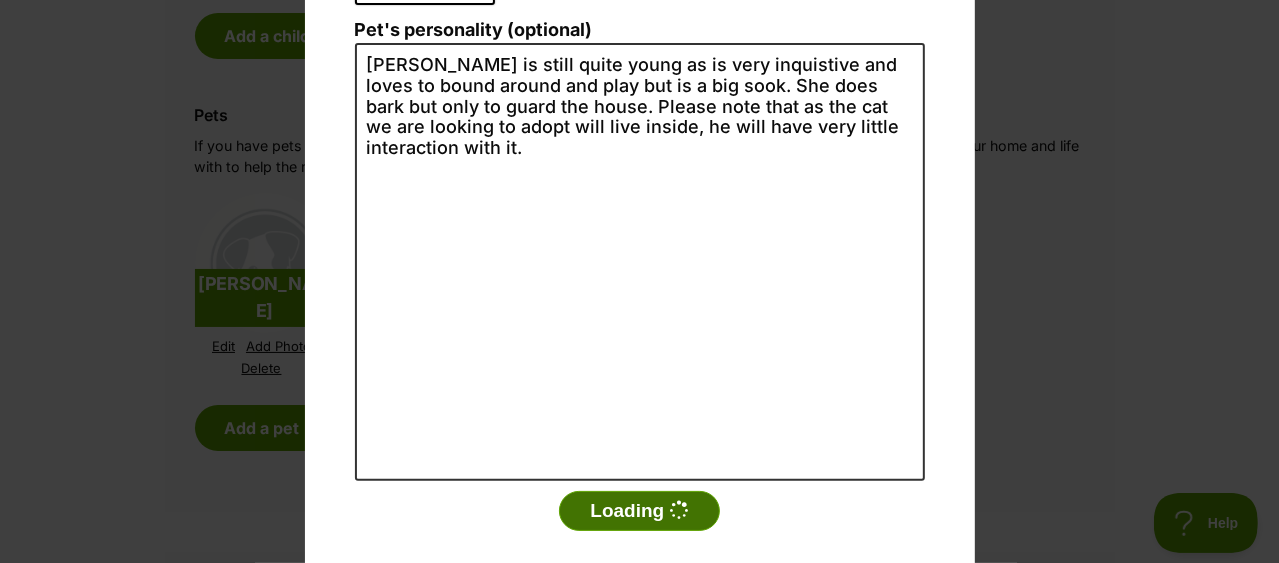 click on "Loading" at bounding box center [639, 511] 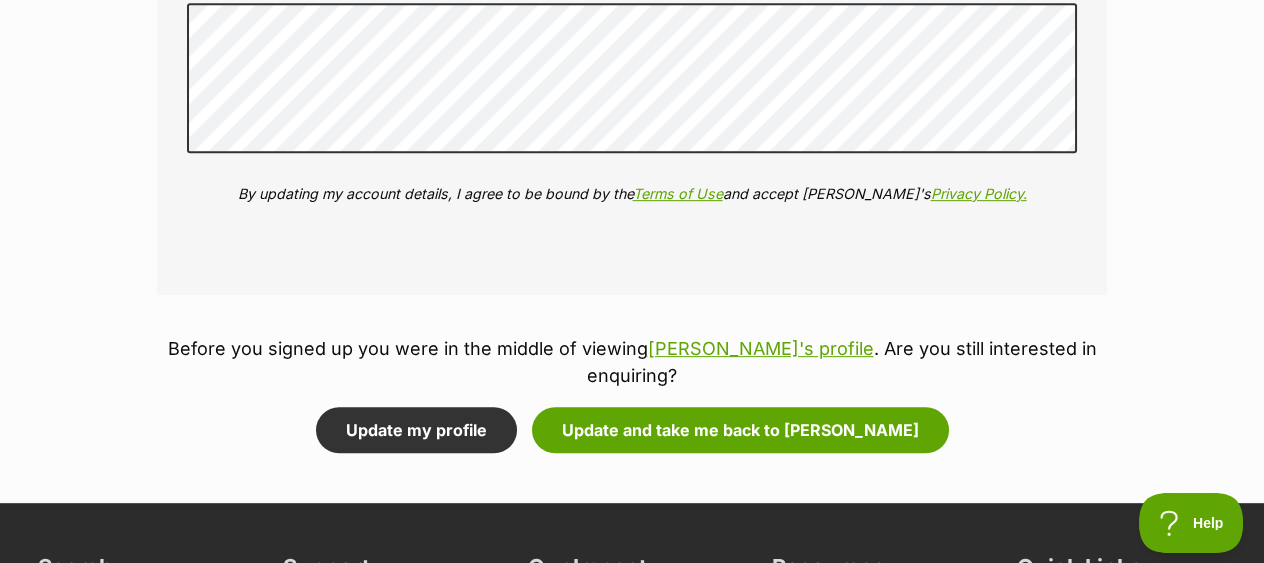 scroll, scrollTop: 2699, scrollLeft: 0, axis: vertical 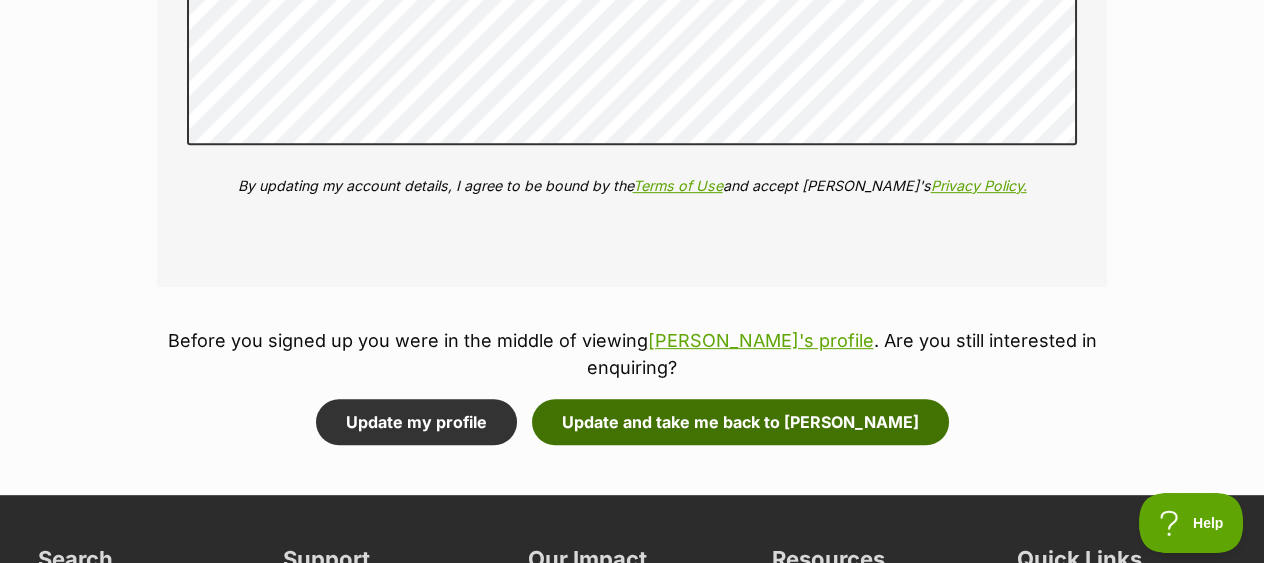 click on "Update and take me back to Maggie" at bounding box center (740, 422) 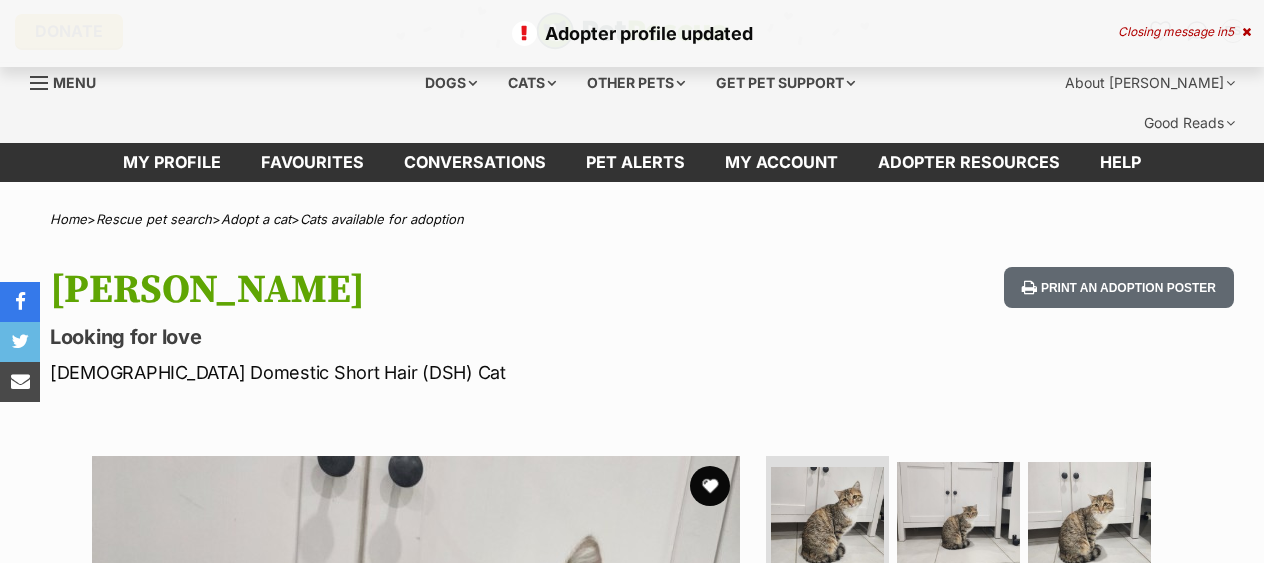 scroll, scrollTop: 0, scrollLeft: 0, axis: both 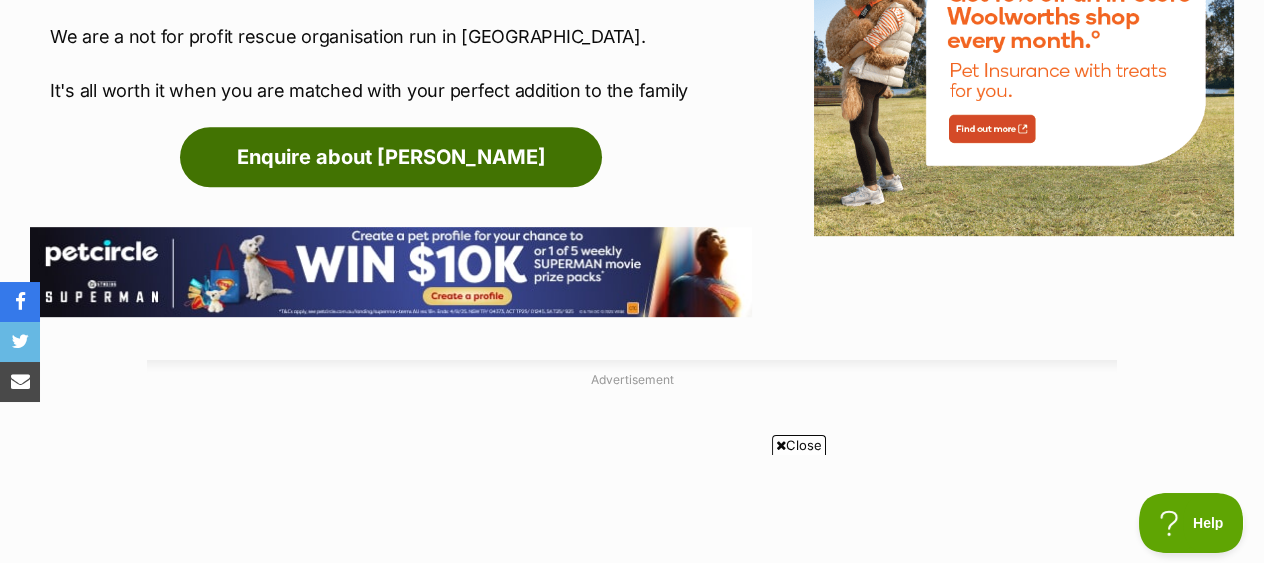 click on "Enquire about Maggie" at bounding box center (391, 157) 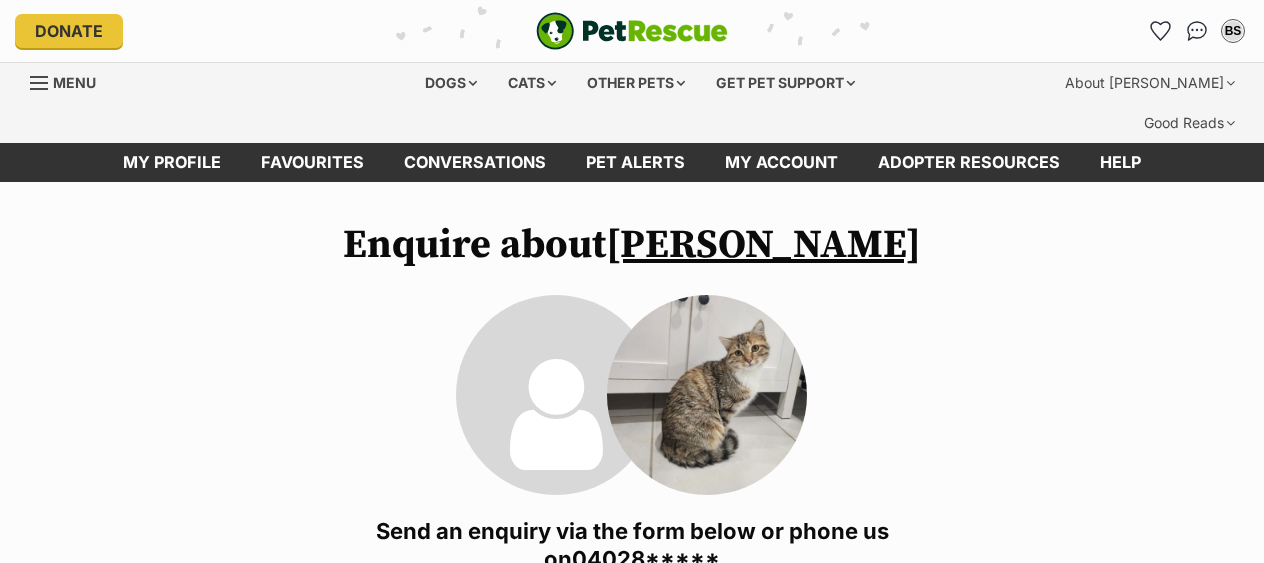 scroll, scrollTop: 0, scrollLeft: 0, axis: both 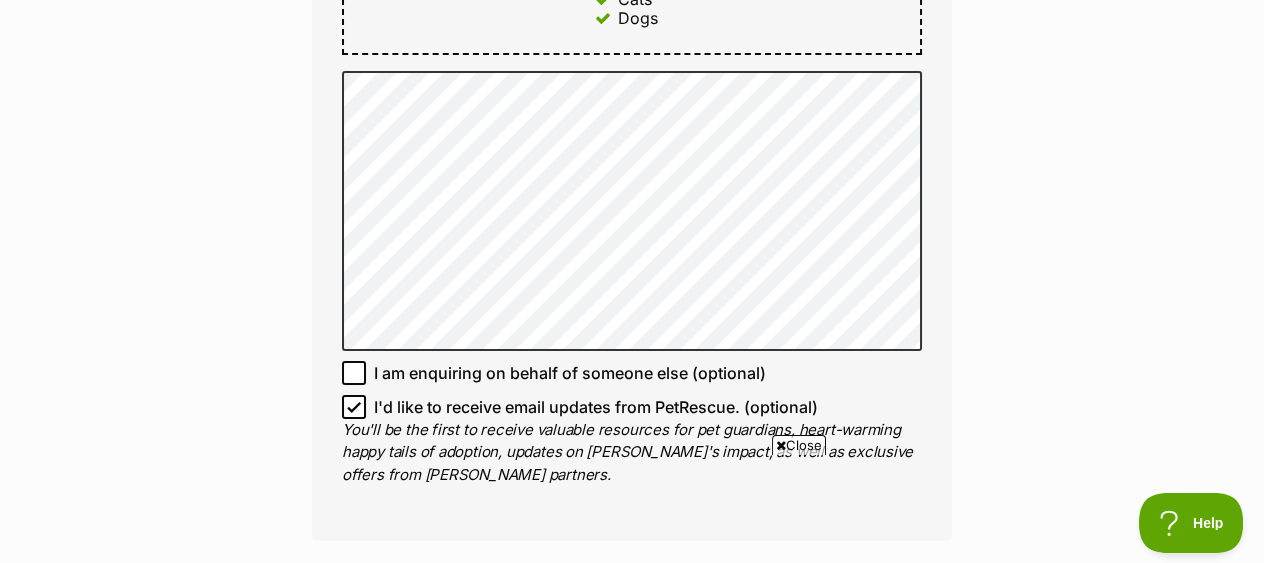 click 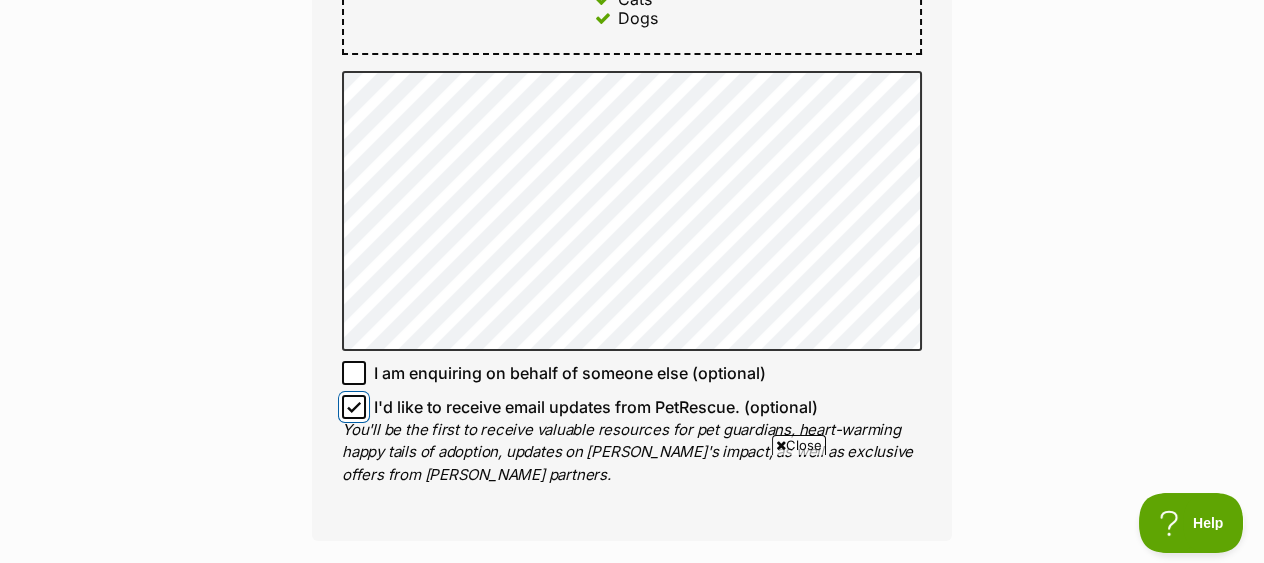 checkbox on "false" 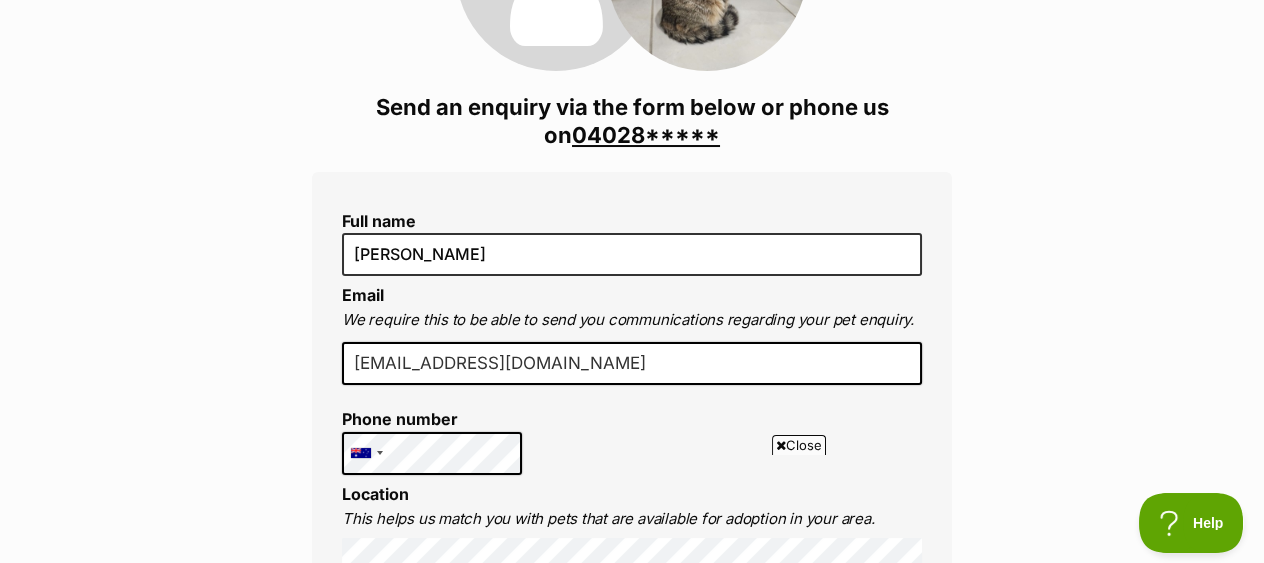 scroll, scrollTop: 400, scrollLeft: 0, axis: vertical 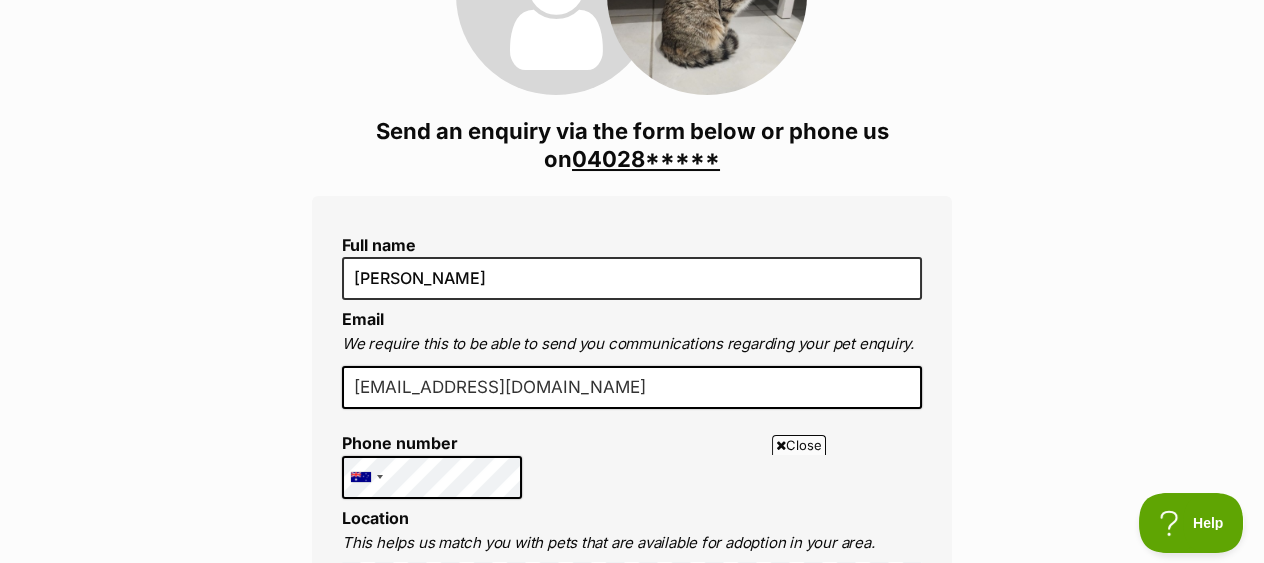 click on "04028*****" at bounding box center [646, 159] 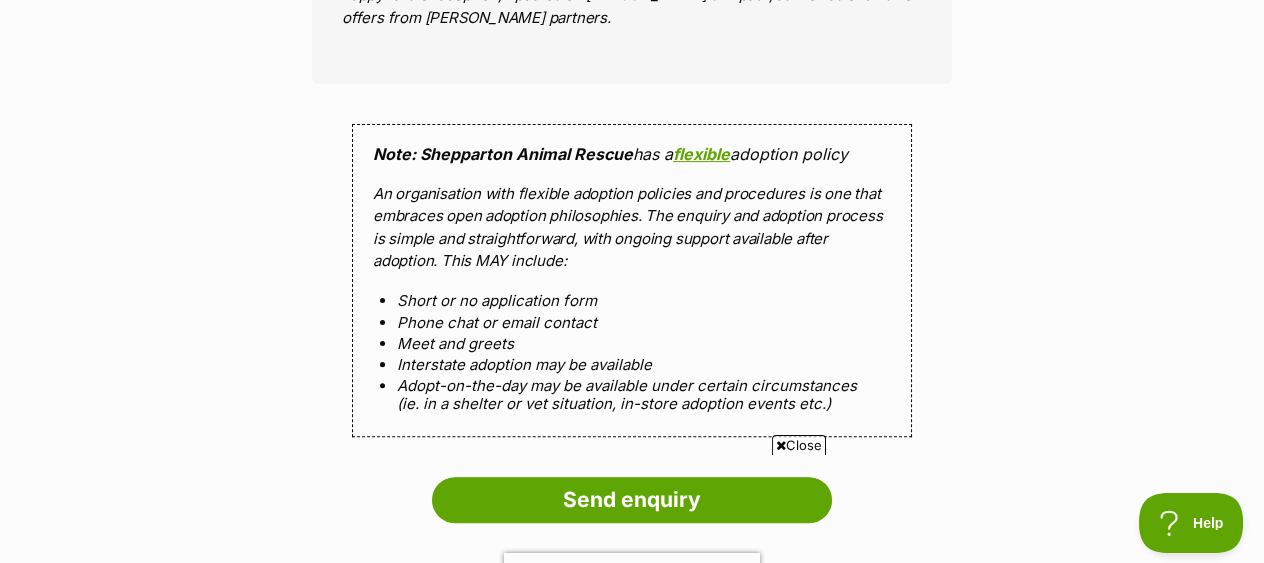 scroll, scrollTop: 1999, scrollLeft: 0, axis: vertical 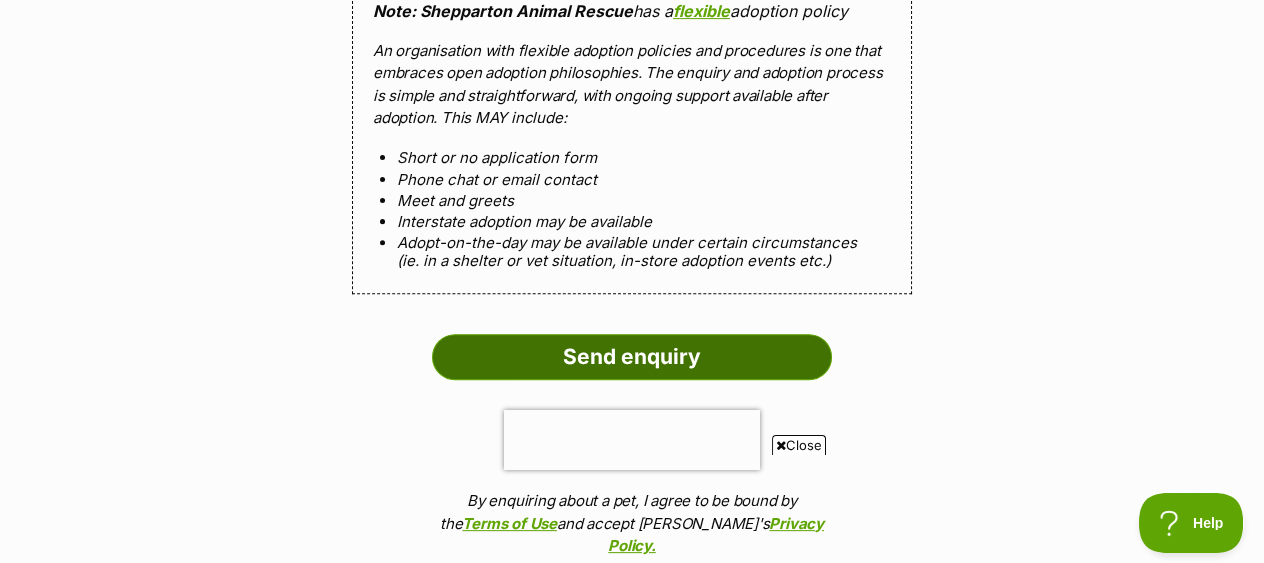 click on "Send enquiry" at bounding box center [632, 357] 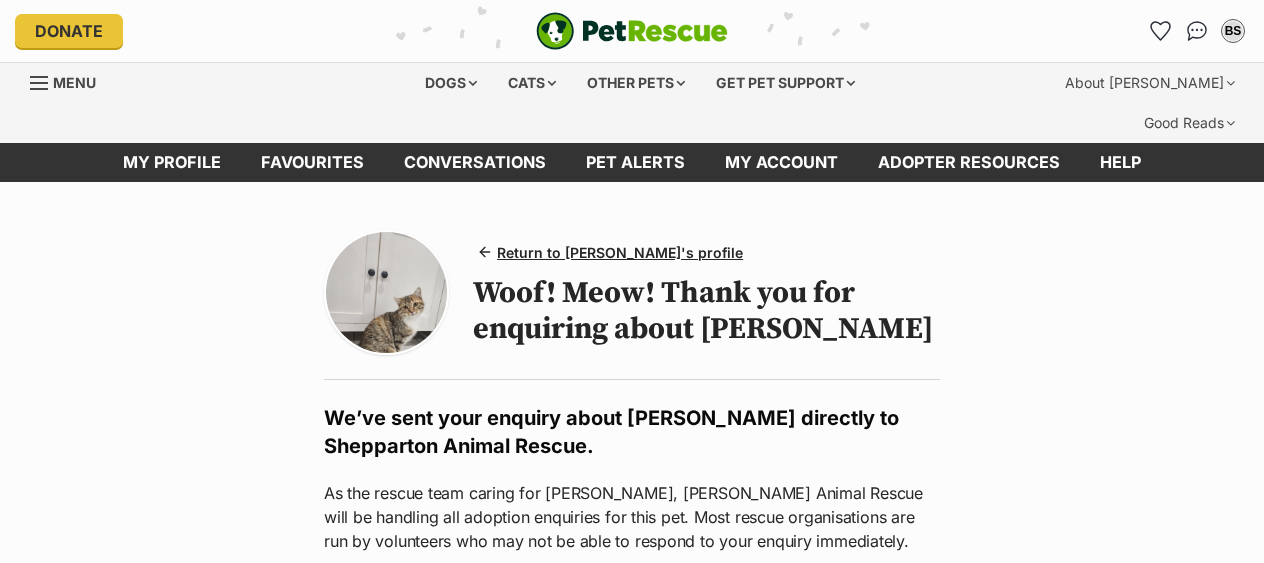 scroll, scrollTop: 0, scrollLeft: 0, axis: both 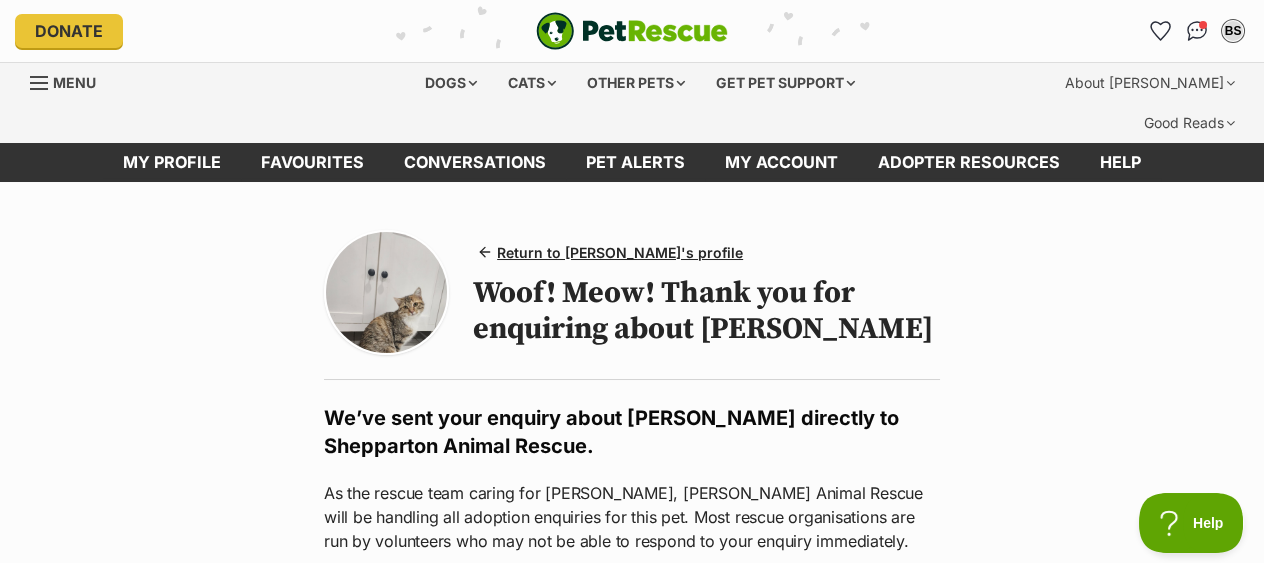 click on "Return to [PERSON_NAME]'s profile
Woof! Meow! Thank you for enquiring about [PERSON_NAME]
We’ve sent your enquiry about [PERSON_NAME] directly to Shepparton Animal Rescue.
As the rescue team caring for [PERSON_NAME], Shepparton Animal Rescue will be handling all adoption enquiries for this pet. Most rescue organisations are run by volunteers who may not be able to respond to your enquiry immediately.
Next steps:
Read the  enquiry checklist  to make sure you haven’t missed anything.
Give the rescue organisation at least two weeks to get back to you.
If you haven’t heard back in over two weeks, you can go back to your  conversations  and check-in with the rescue organisation.
Shepparton Animal Rescue typically responds [DATE].
Make sure to check your spam/junk folder regularly in case a message from Shepparton Animal Rescue ends up there!
You can help connect rescue pets with their new families." at bounding box center [632, 749] 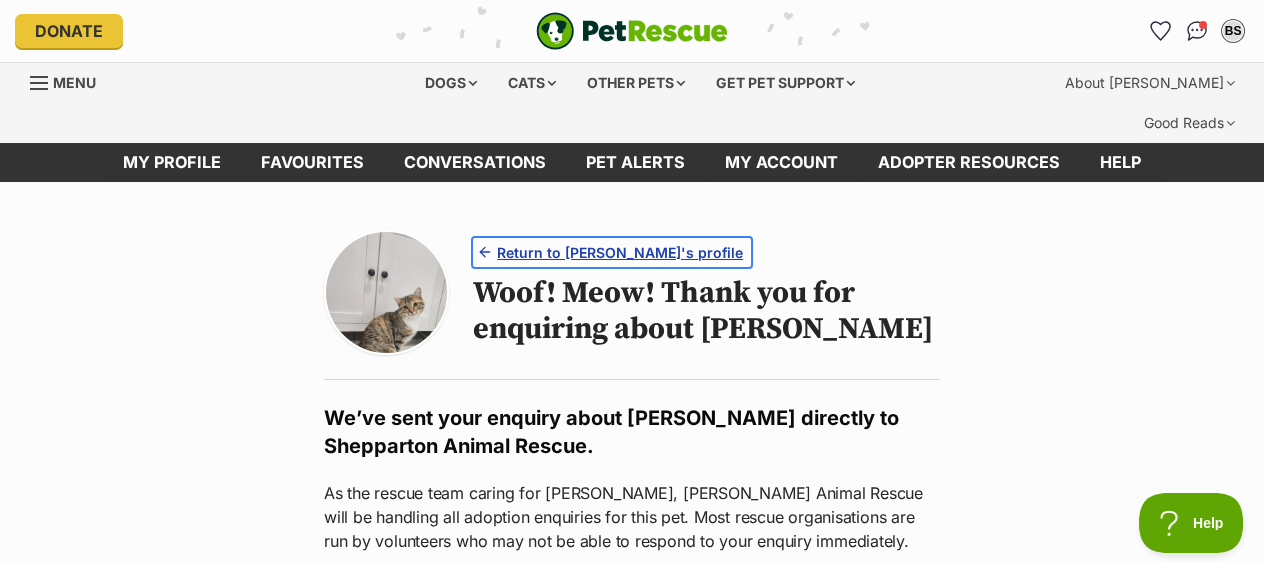 click on "Return to [PERSON_NAME]'s profile" at bounding box center (620, 252) 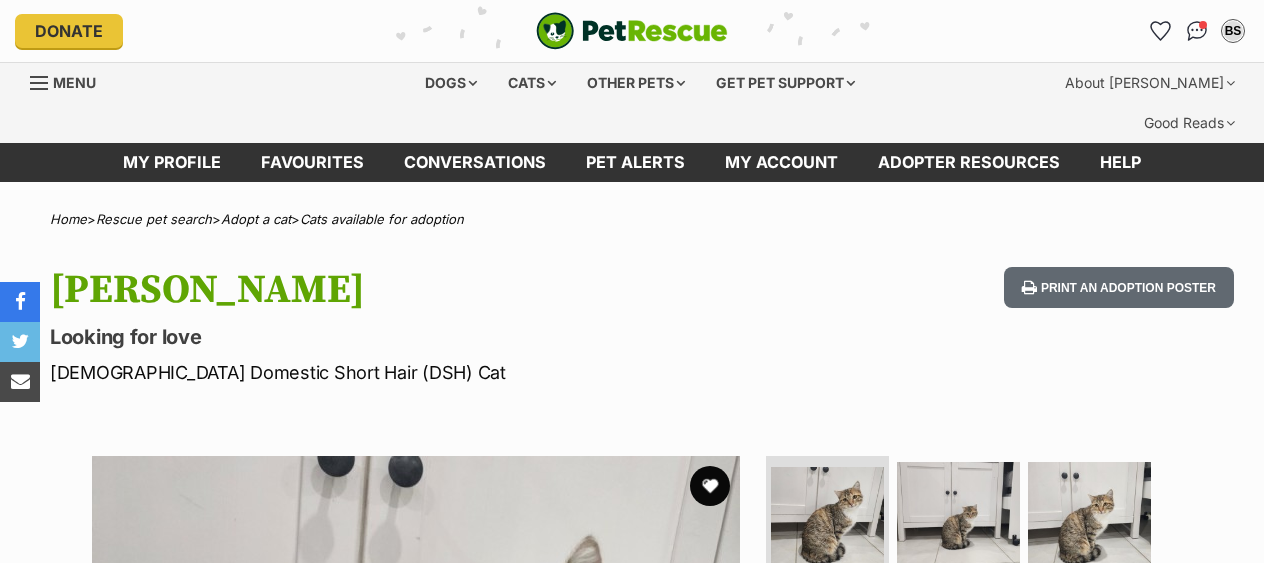 scroll, scrollTop: 0, scrollLeft: 0, axis: both 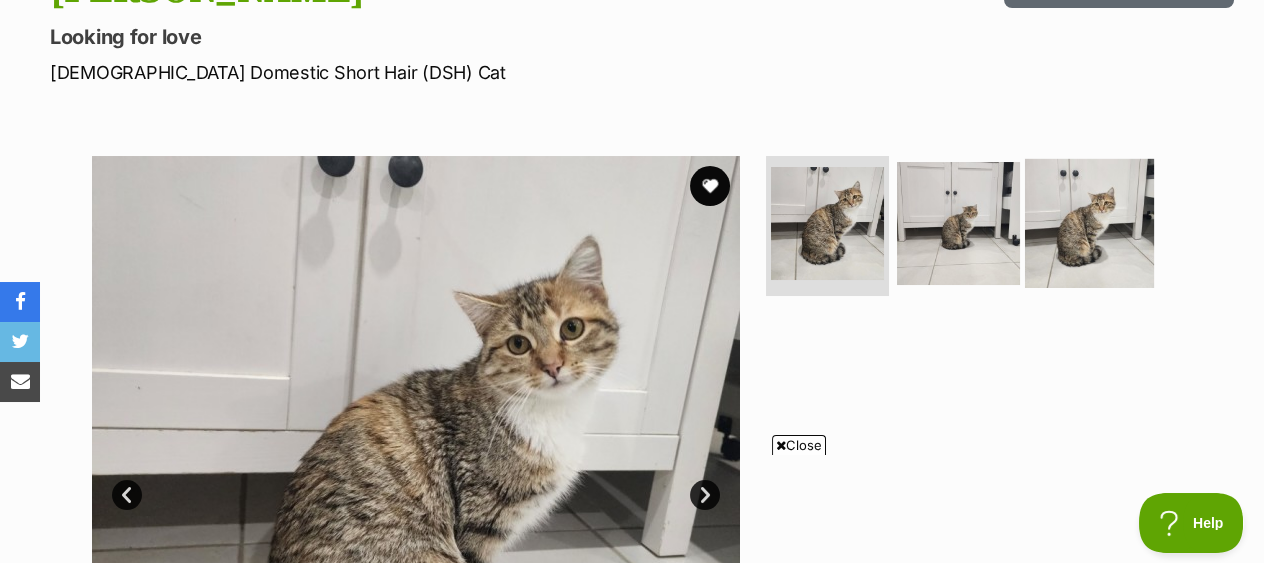 click at bounding box center [1089, 223] 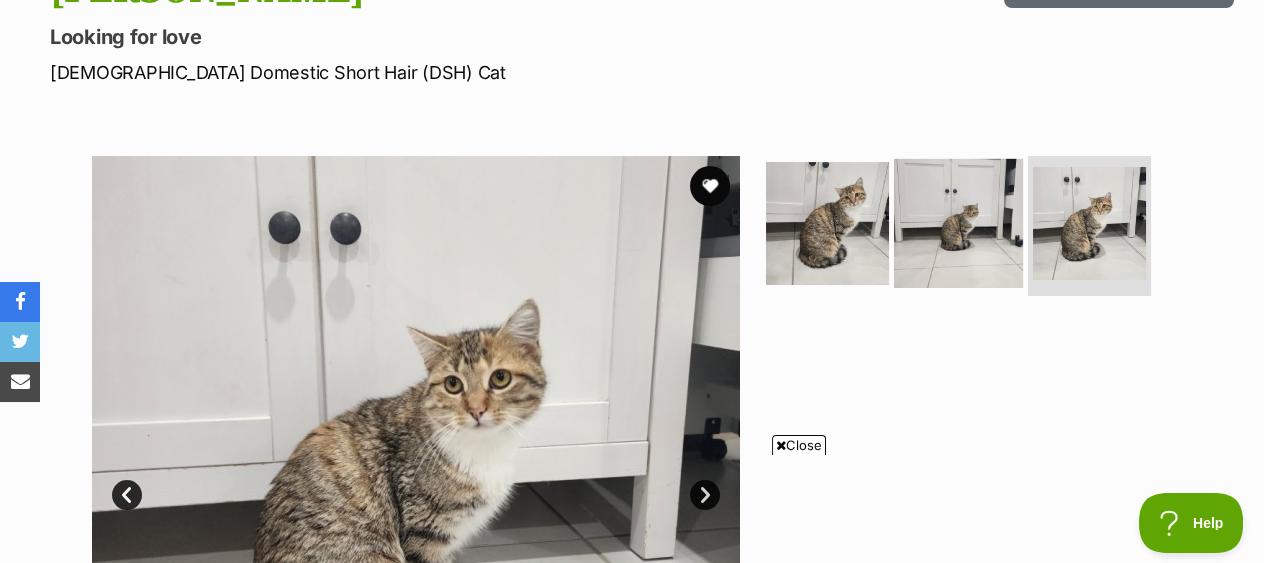 click at bounding box center [958, 223] 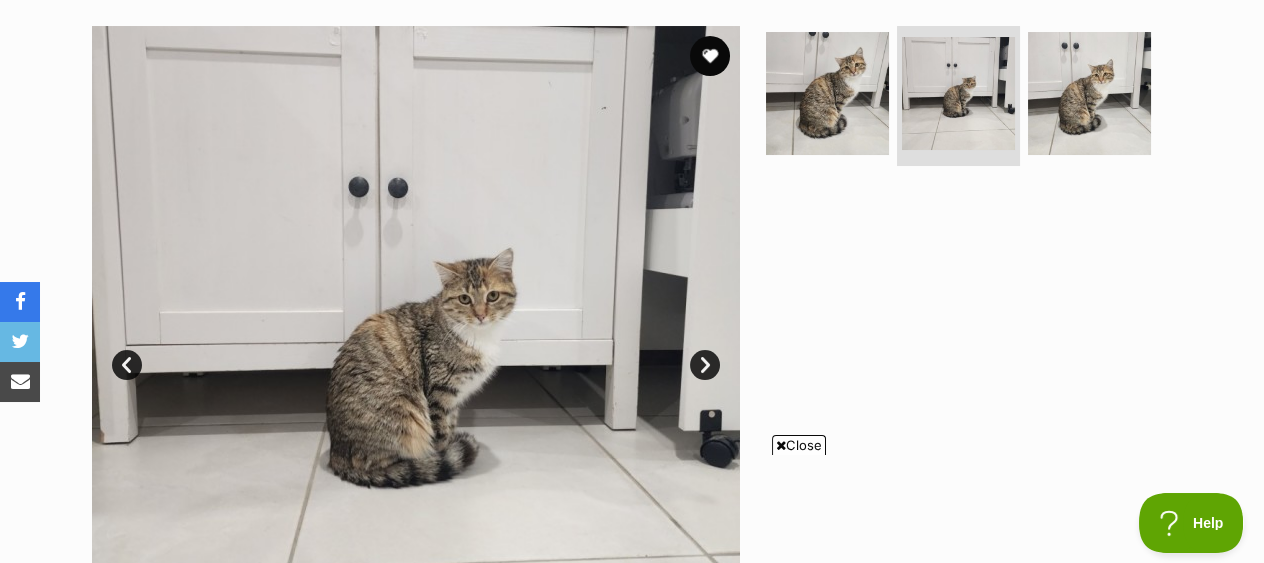 scroll, scrollTop: 400, scrollLeft: 0, axis: vertical 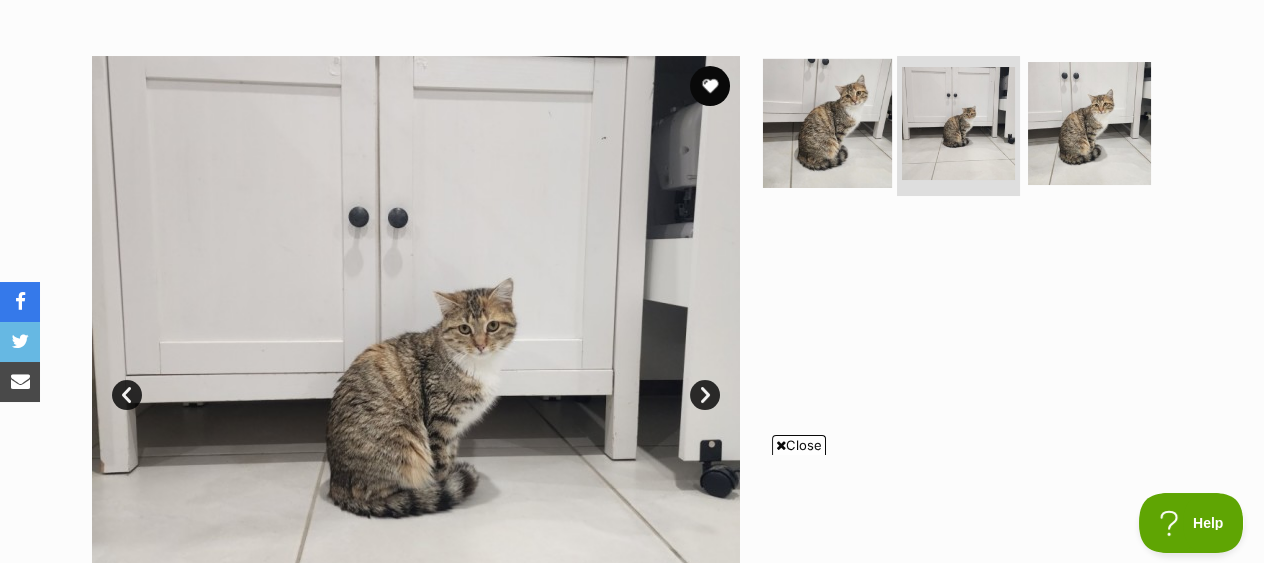 click at bounding box center [827, 123] 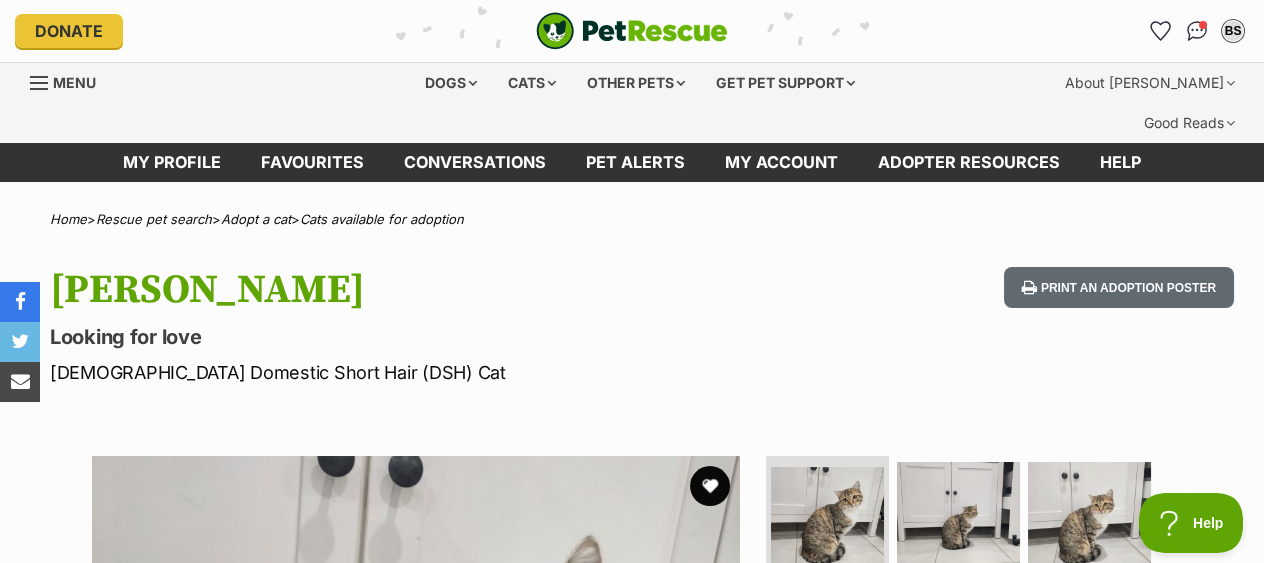 scroll, scrollTop: 0, scrollLeft: 0, axis: both 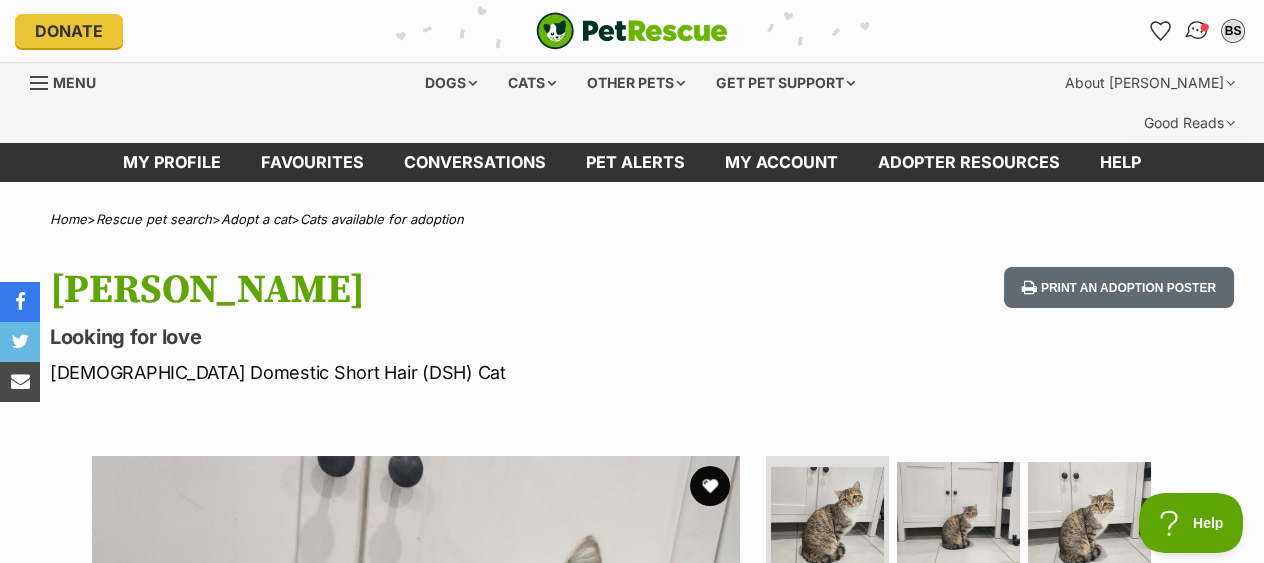 click at bounding box center (1197, 31) 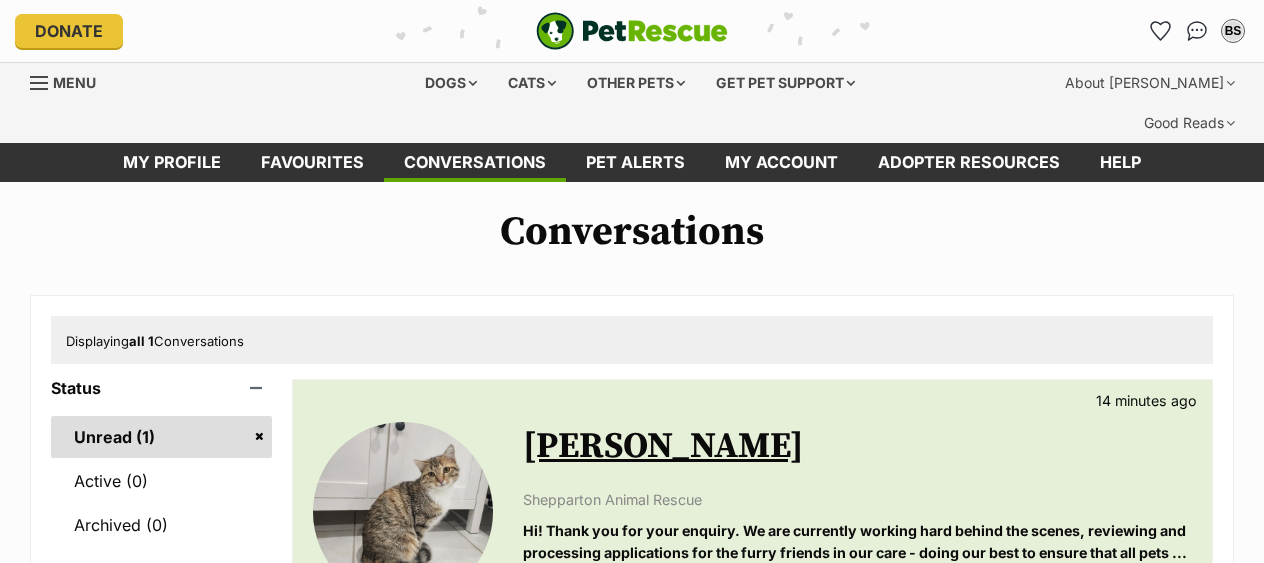 scroll, scrollTop: 0, scrollLeft: 0, axis: both 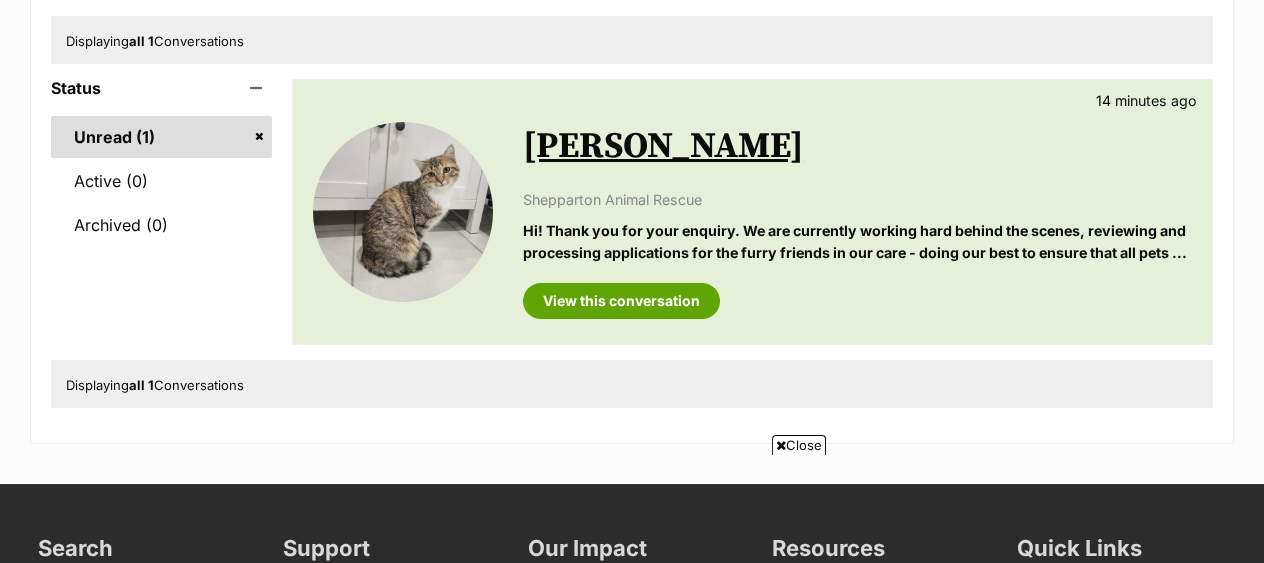 click on "View this conversation" at bounding box center (857, 293) 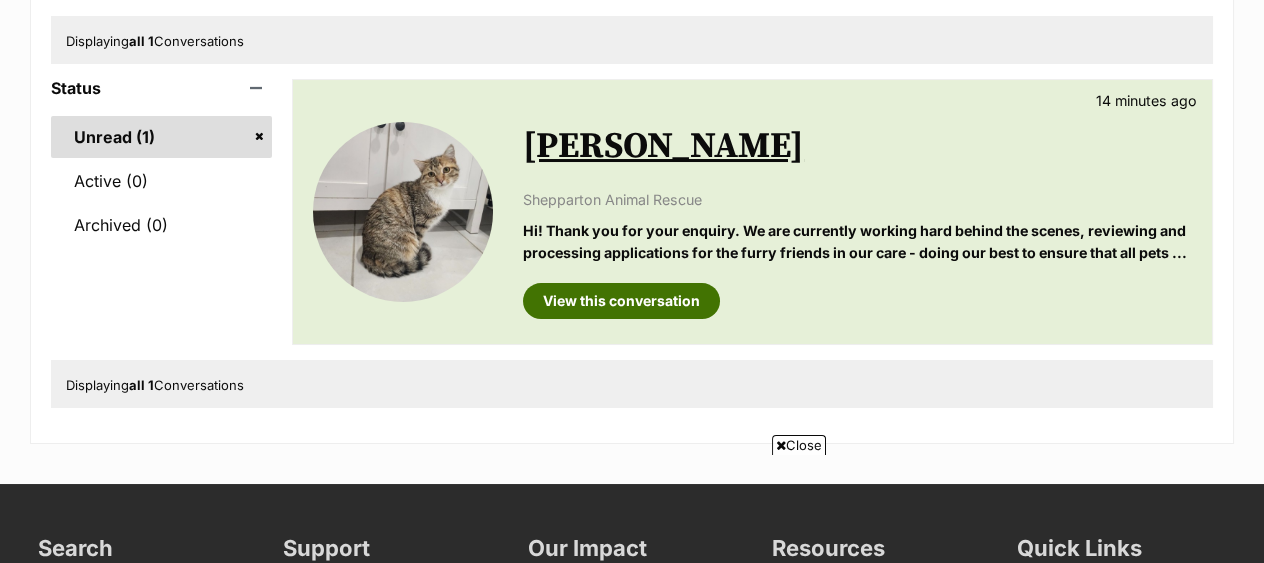 click on "View this conversation" at bounding box center (621, 301) 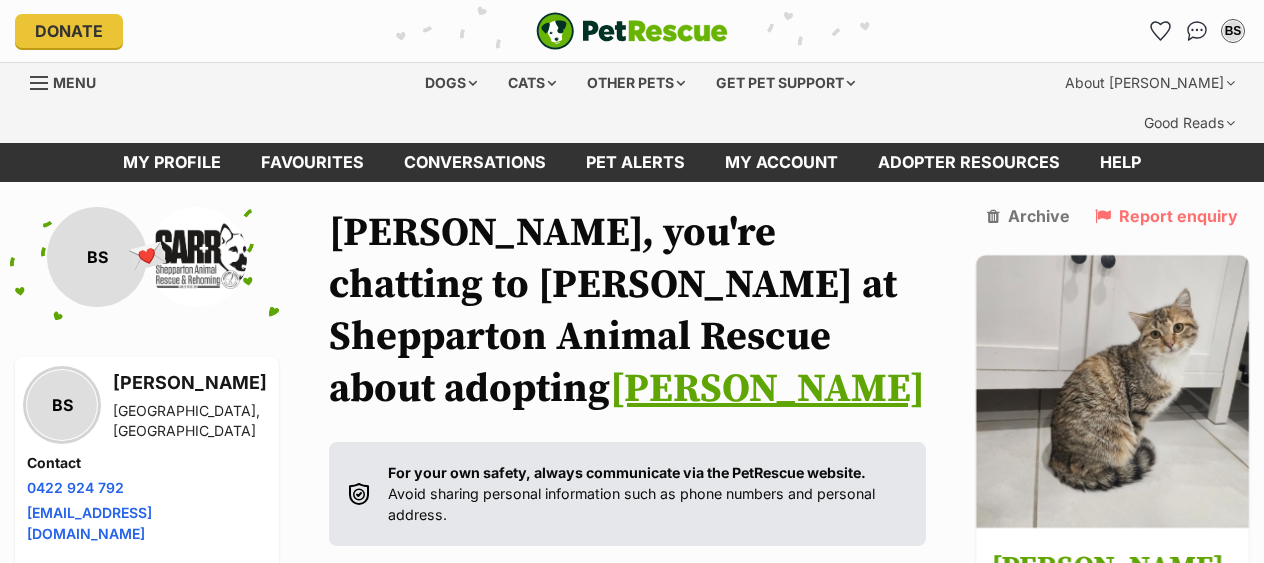 scroll, scrollTop: 0, scrollLeft: 0, axis: both 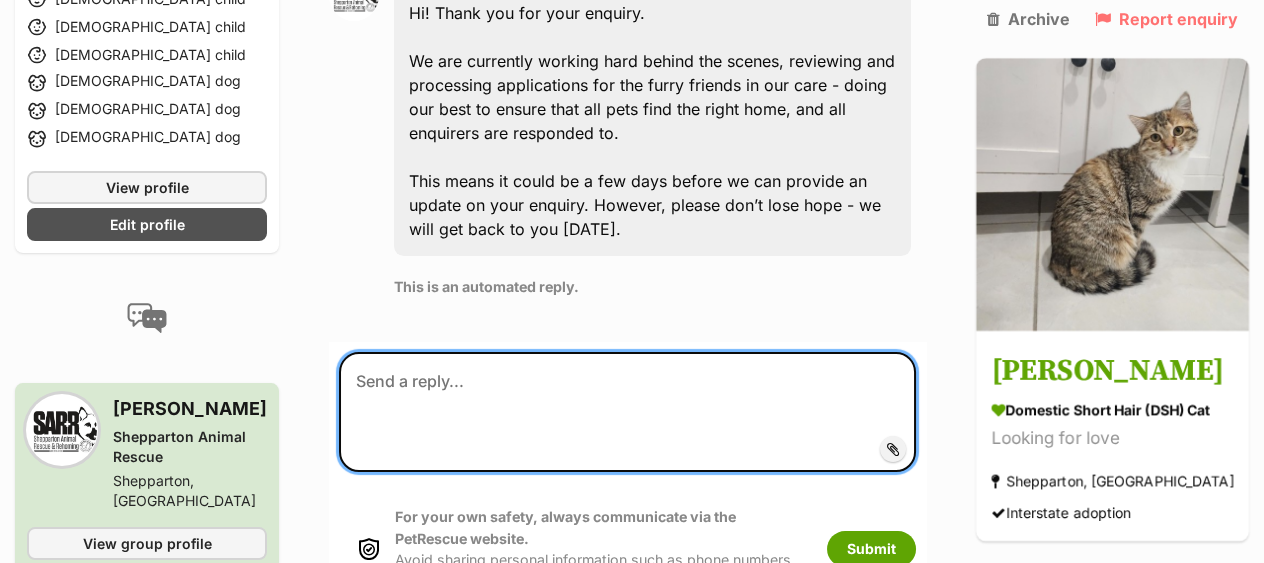 click at bounding box center [627, 412] 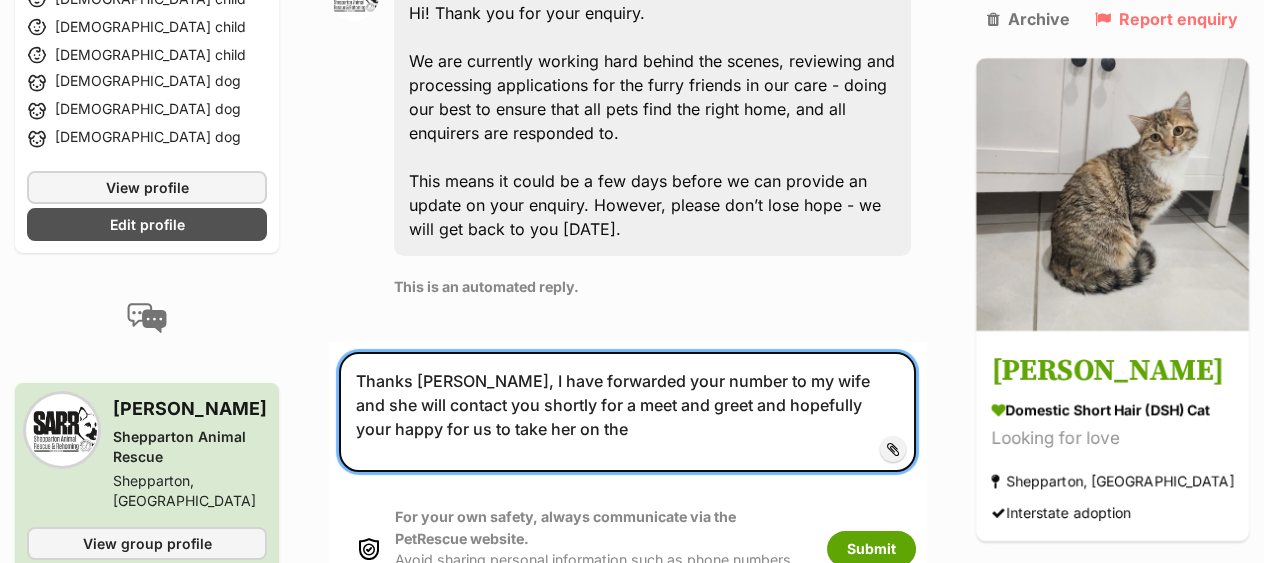 click on "Thanks [PERSON_NAME], I have forwarded your number to my wife and she will contact you shortly for a meet and greet and hopefully your happy for us to take her on the" at bounding box center [627, 412] 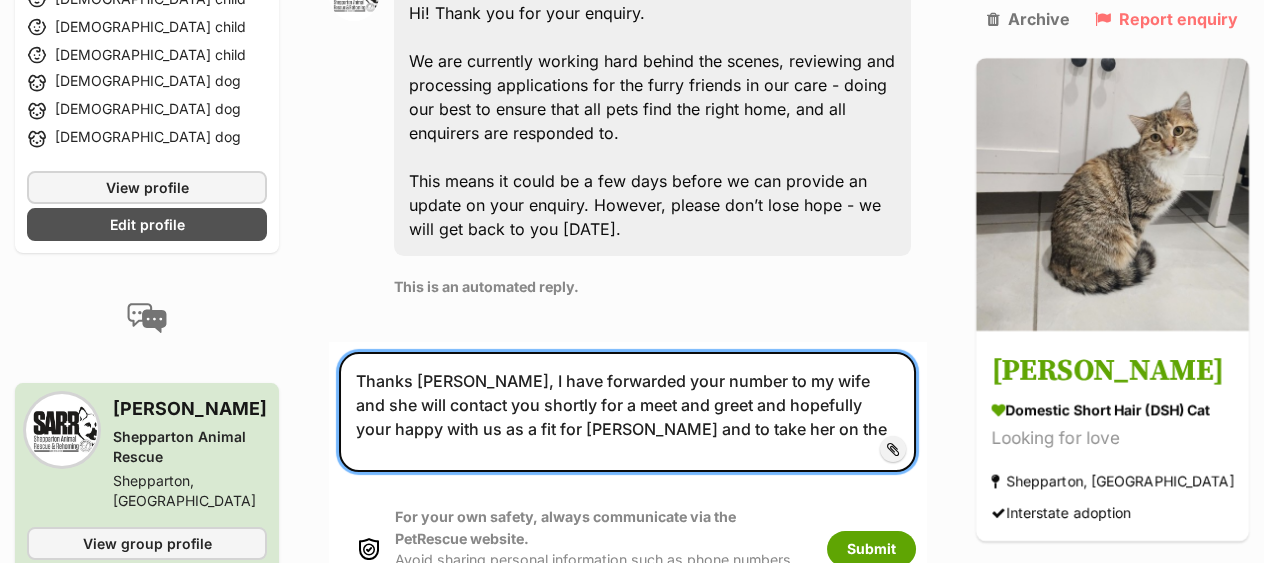 click on "Thanks [PERSON_NAME], I have forwarded your number to my wife and she will contact you shortly for a meet and greet and hopefully your happy with us as a fit for [PERSON_NAME] and to take her on the" at bounding box center [627, 412] 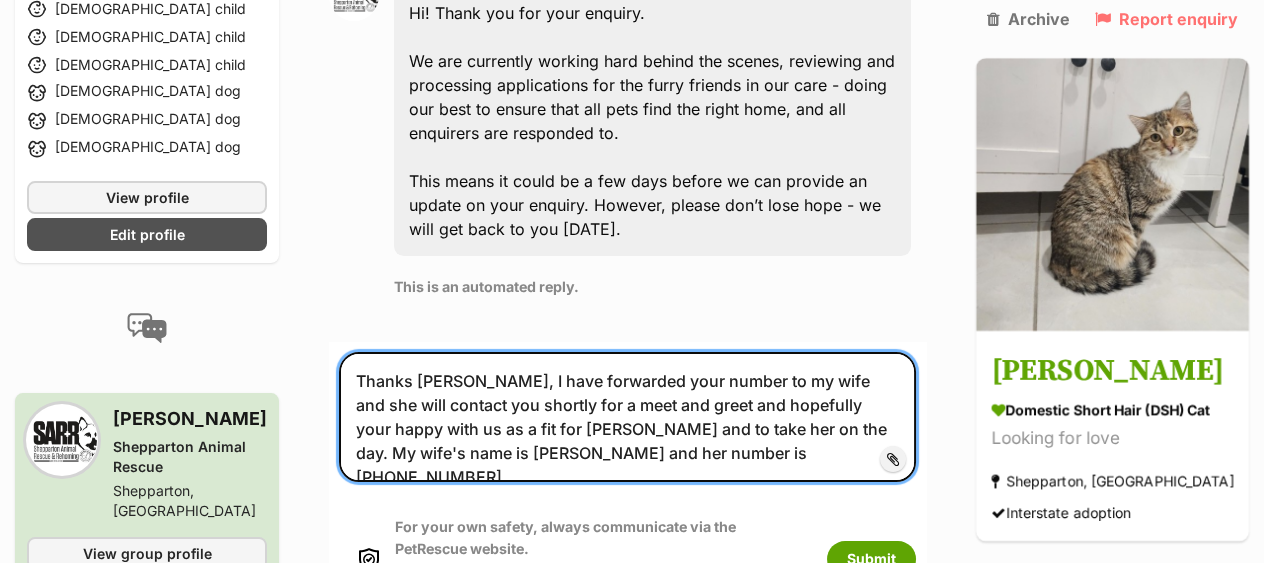 click on "Thanks [PERSON_NAME], I have forwarded your number to my wife and she will contact you shortly for a meet and greet and hopefully your happy with us as a fit for [PERSON_NAME] and to take her on the day. My wife's name is [PERSON_NAME] and her number is [PHONE_NUMBER]." at bounding box center [627, 417] 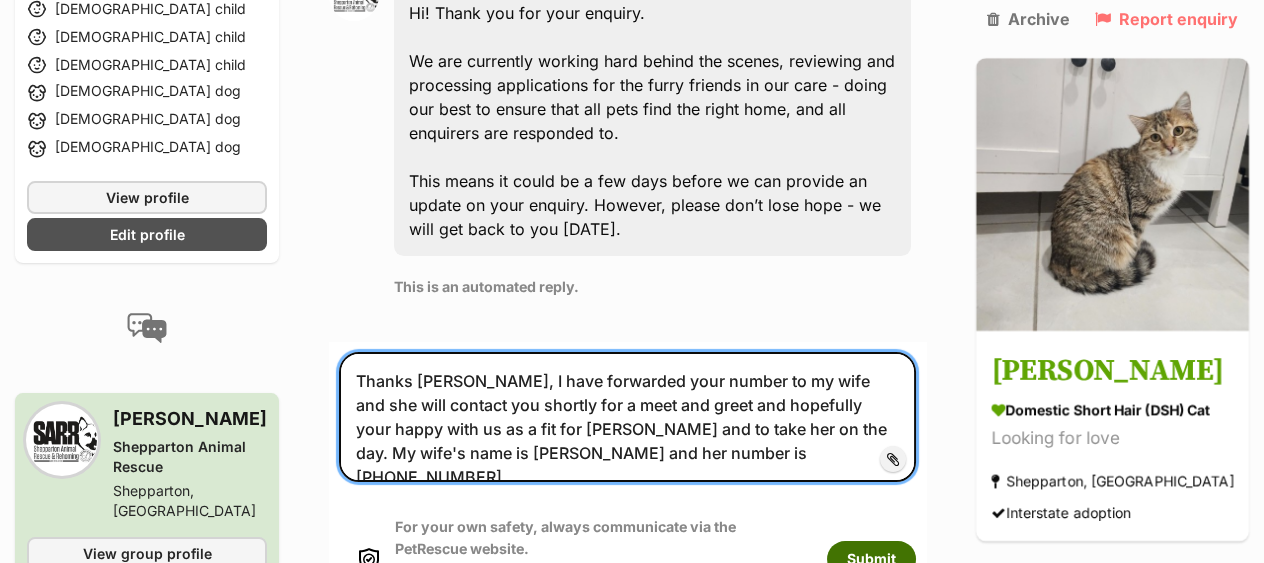 type on "Thanks [PERSON_NAME], I have forwarded your number to my wife and she will contact you shortly for a meet and greet and hopefully your happy with us as a fit for [PERSON_NAME] and to take her on the day. My wife's name is [PERSON_NAME] and her number is [PHONE_NUMBER]." 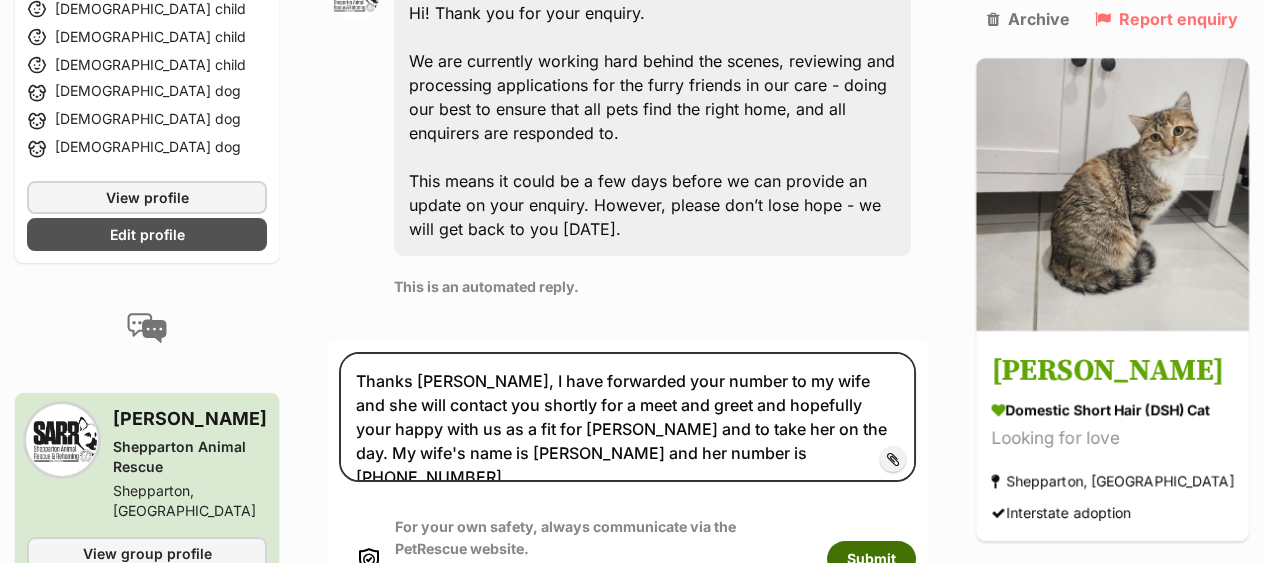 click on "Submit" at bounding box center [871, 559] 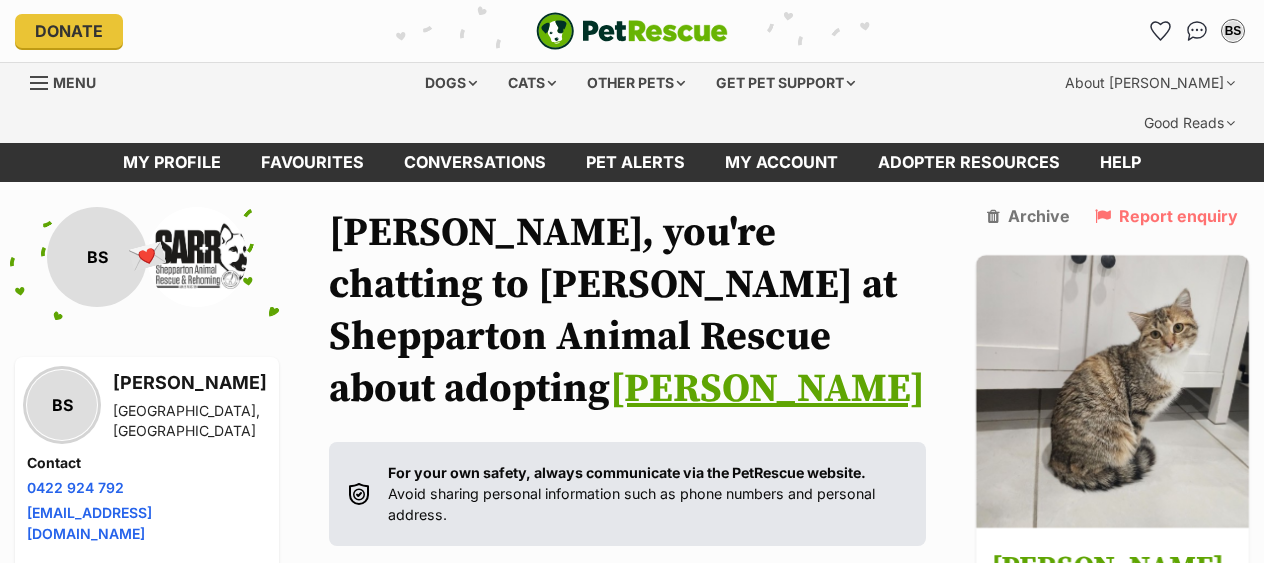 scroll, scrollTop: 834, scrollLeft: 0, axis: vertical 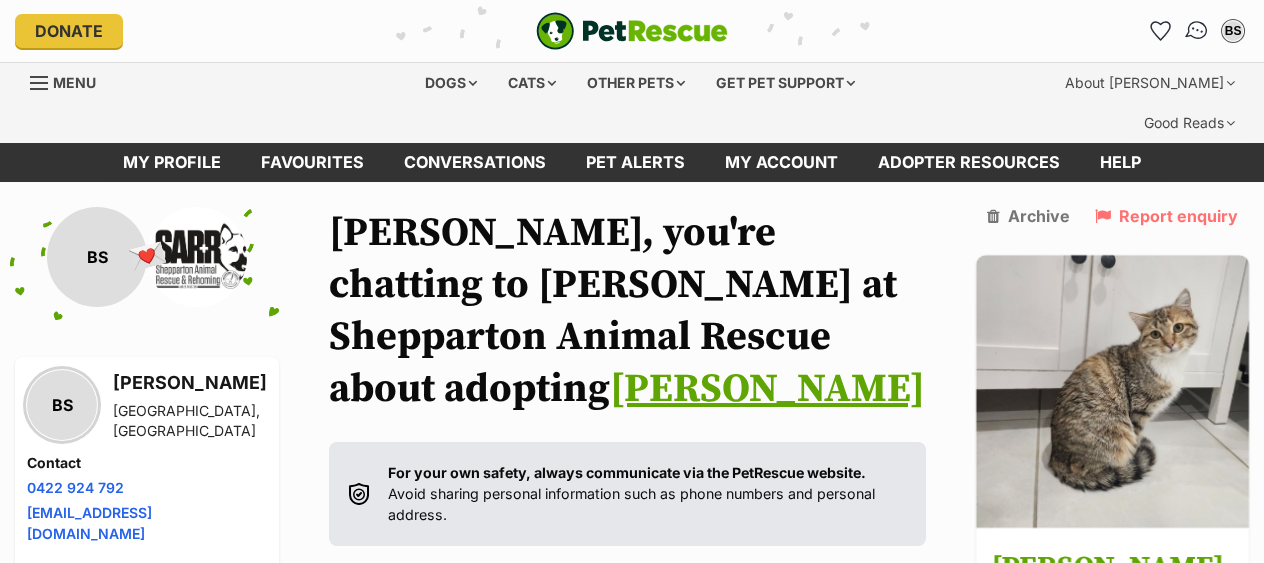 click at bounding box center [1197, 31] 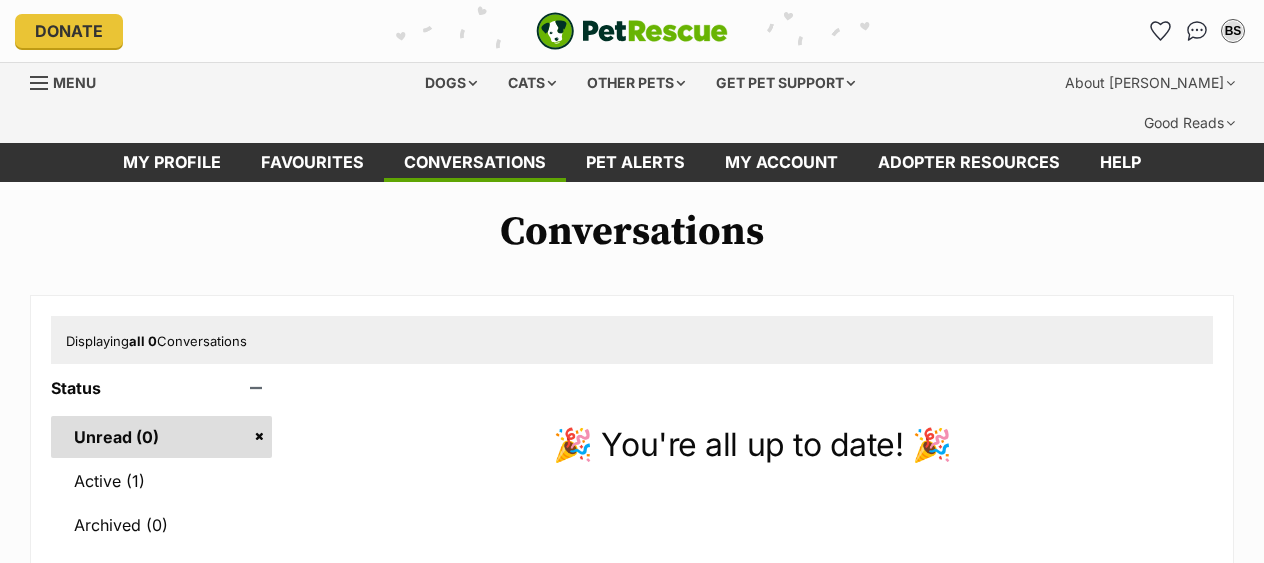 scroll, scrollTop: 0, scrollLeft: 0, axis: both 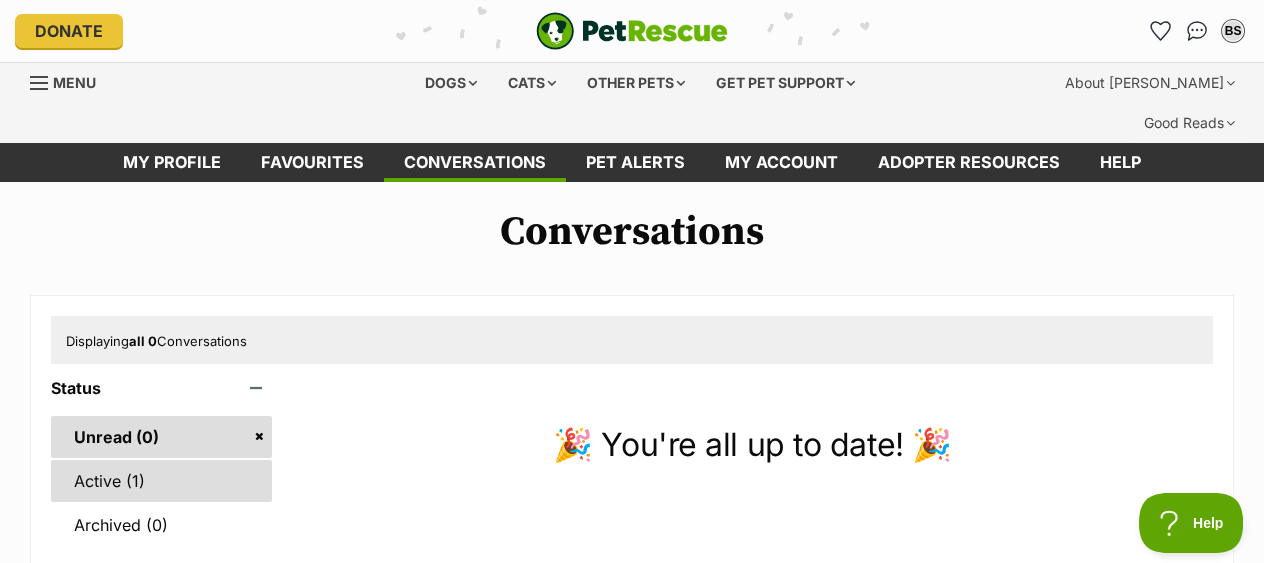 click on "Active (1)" at bounding box center [161, 481] 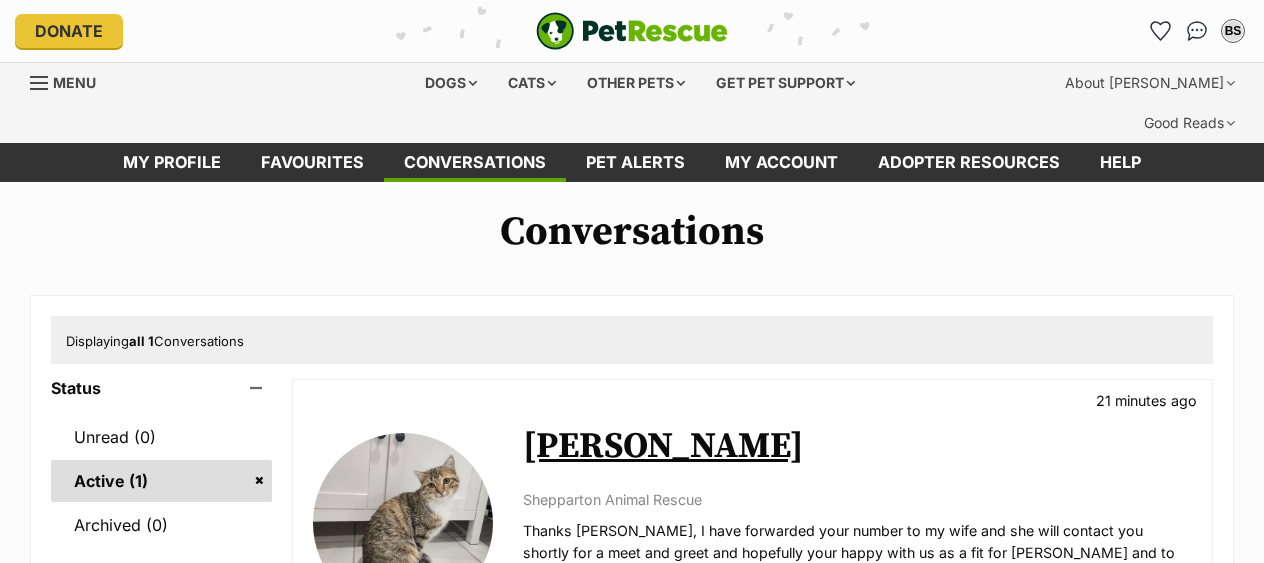 scroll, scrollTop: 0, scrollLeft: 0, axis: both 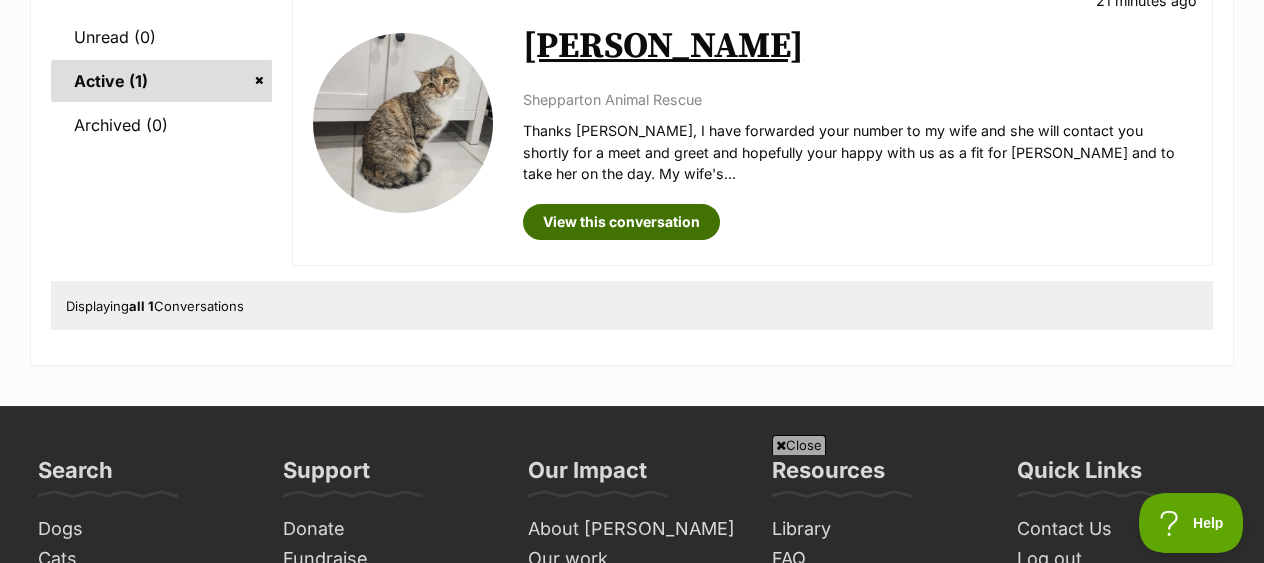 click on "View this conversation" at bounding box center [621, 222] 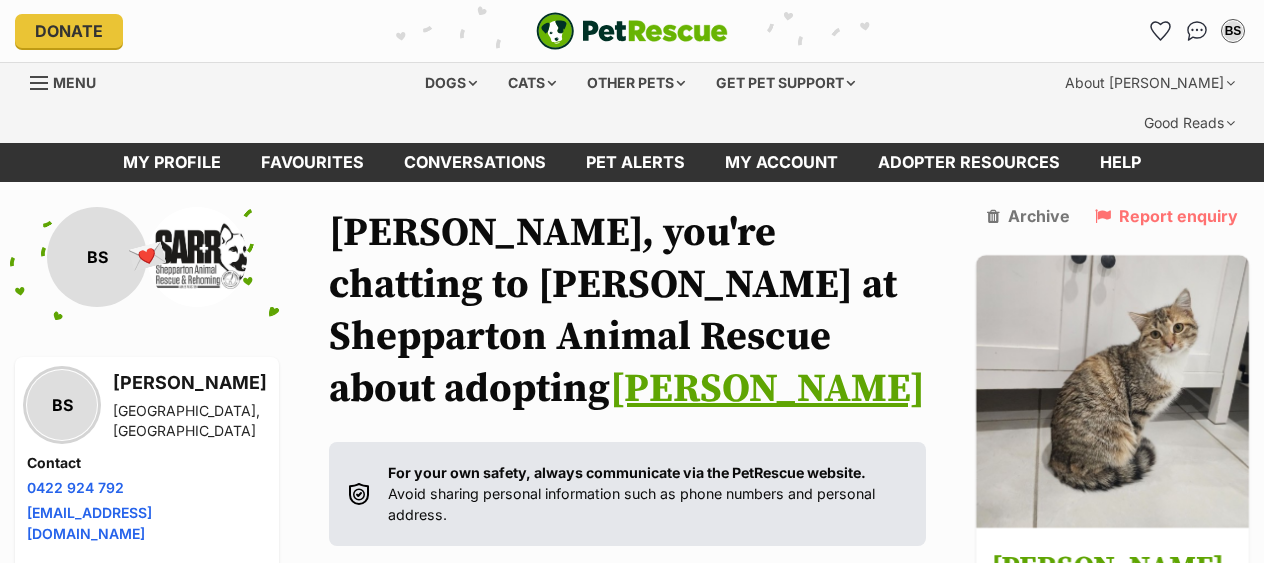 scroll, scrollTop: 0, scrollLeft: 0, axis: both 